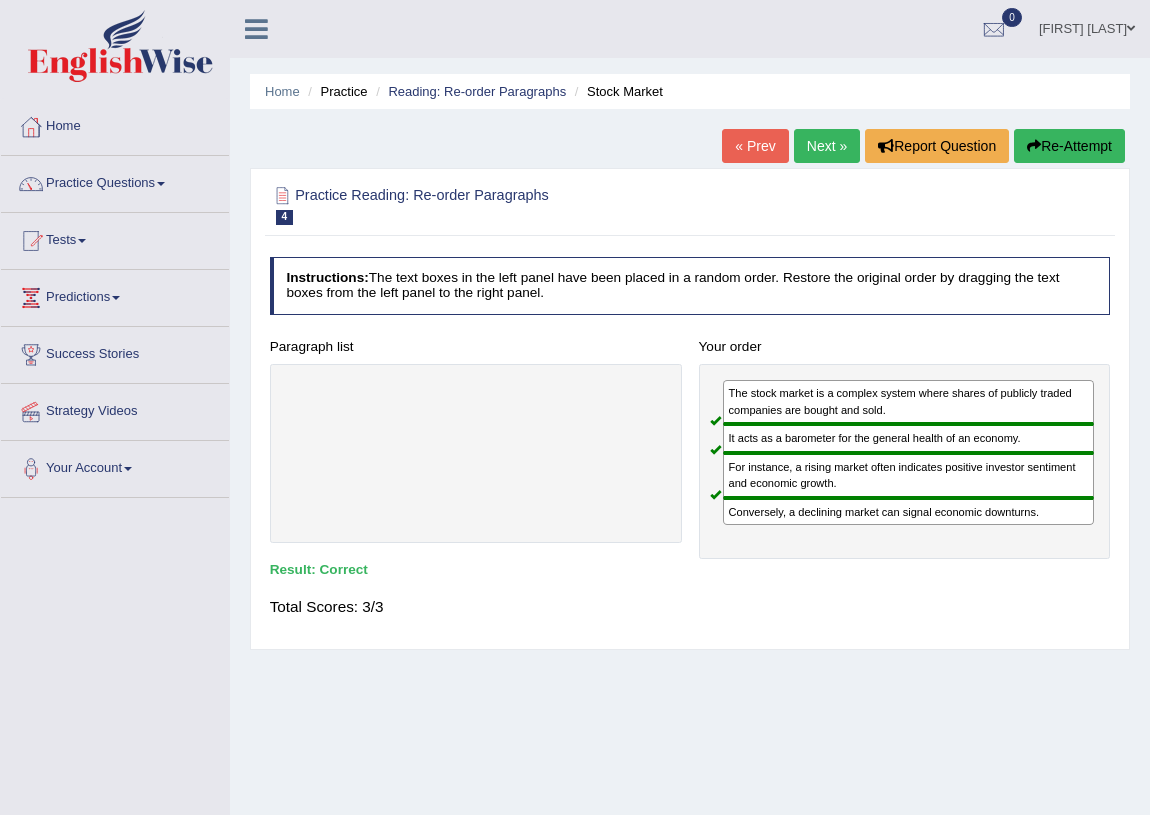 scroll, scrollTop: 0, scrollLeft: 0, axis: both 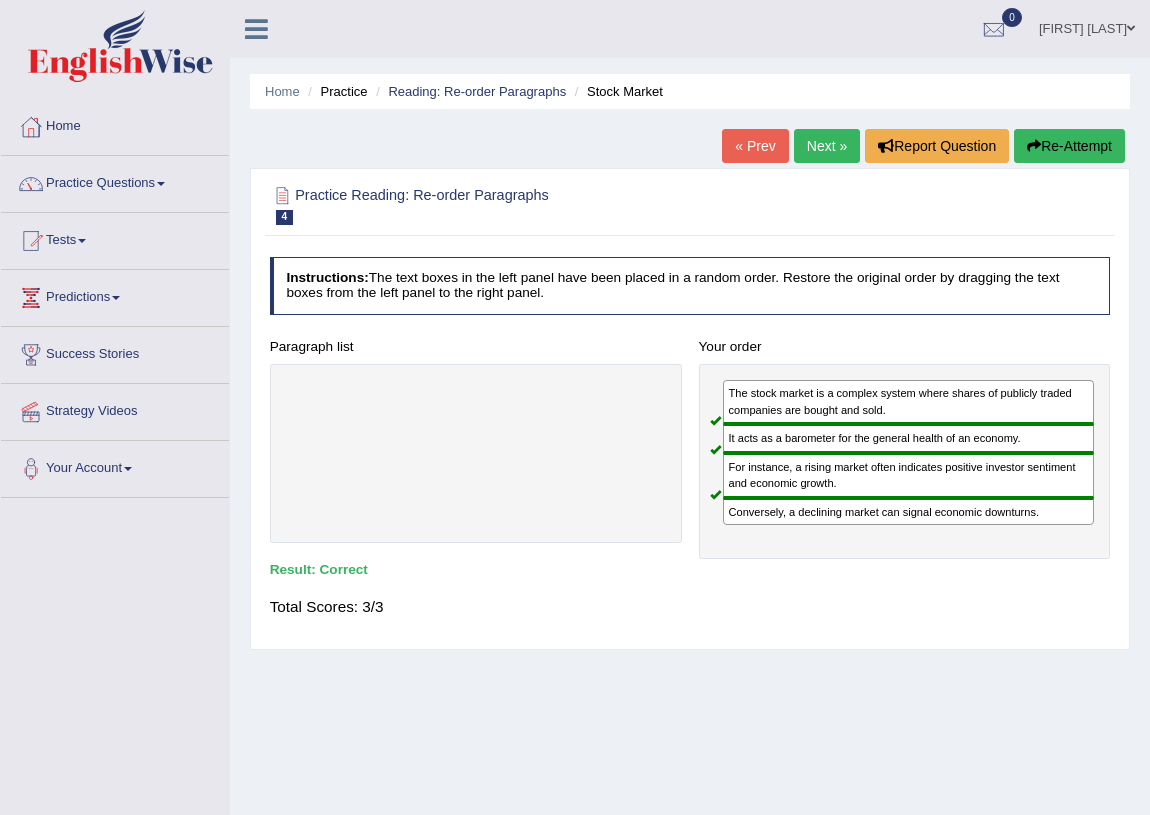 click on "[FIRST] [LAST]" at bounding box center [1087, 26] 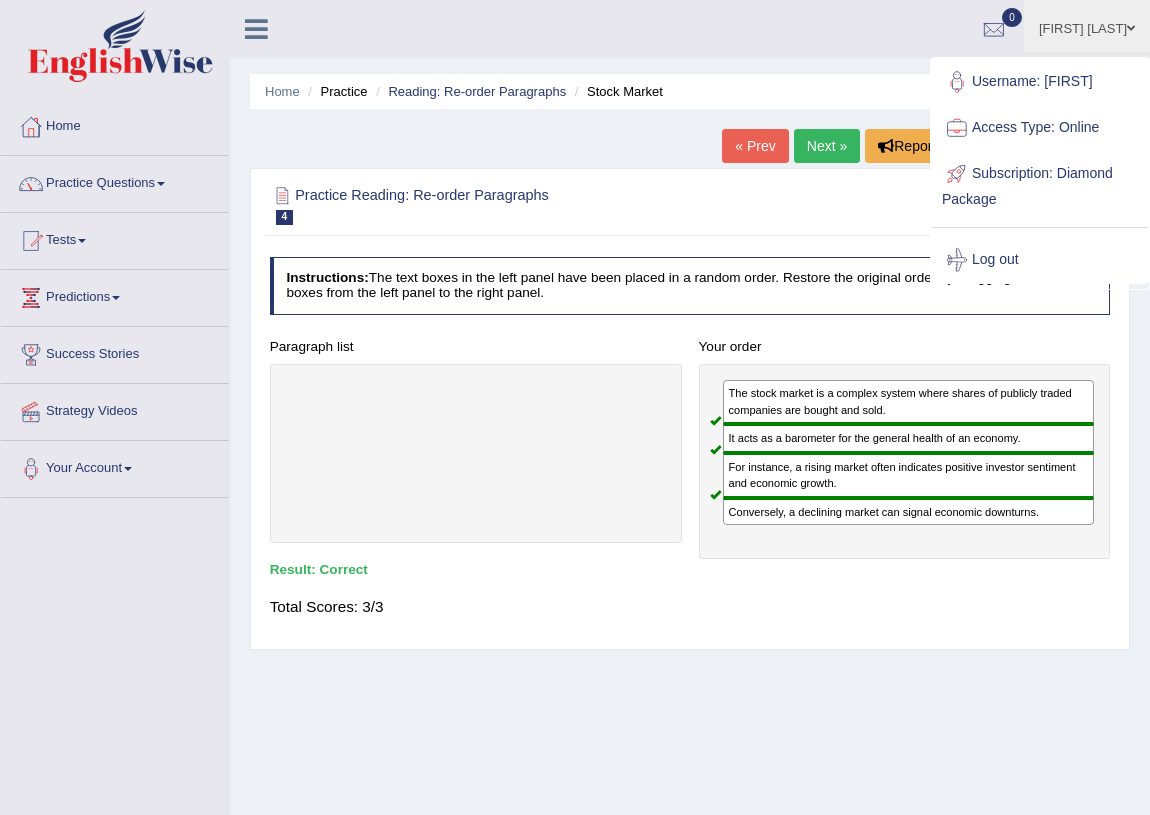 click on "Tests" at bounding box center (115, 238) 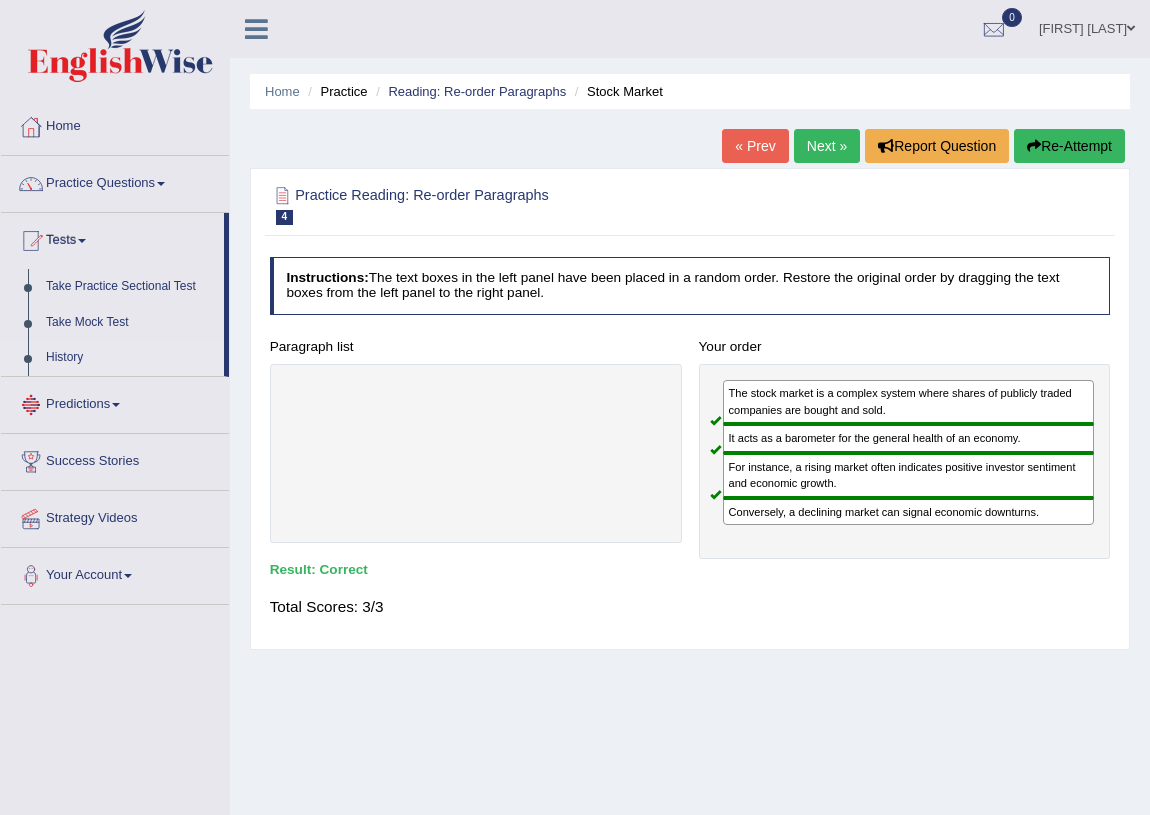click on "History" at bounding box center (130, 358) 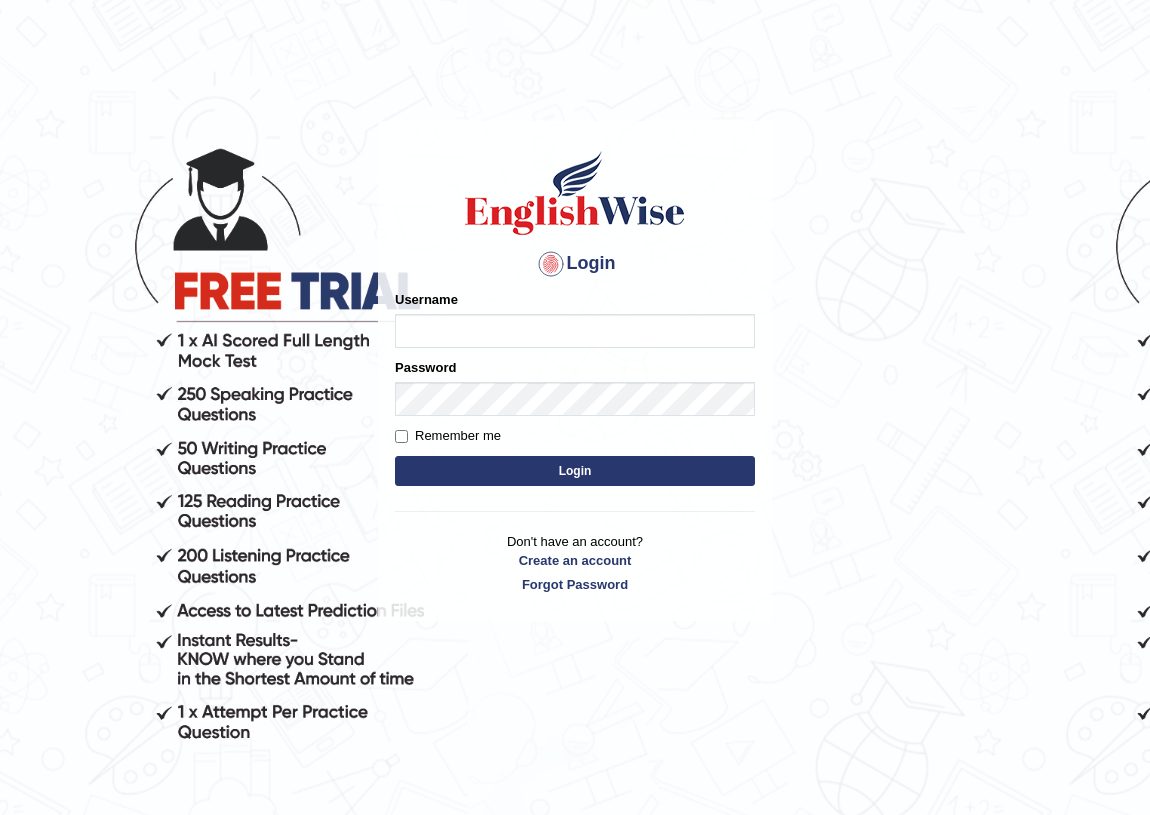 scroll, scrollTop: 0, scrollLeft: 0, axis: both 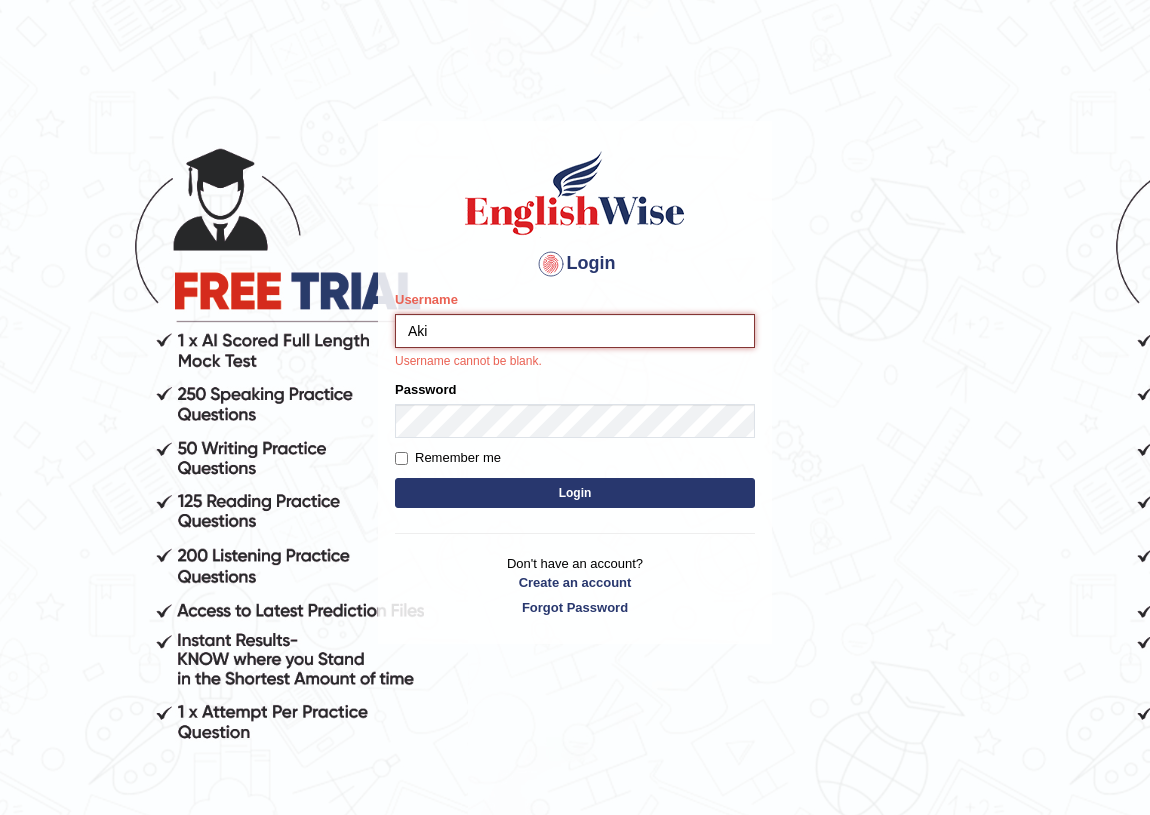type on "AkinaS" 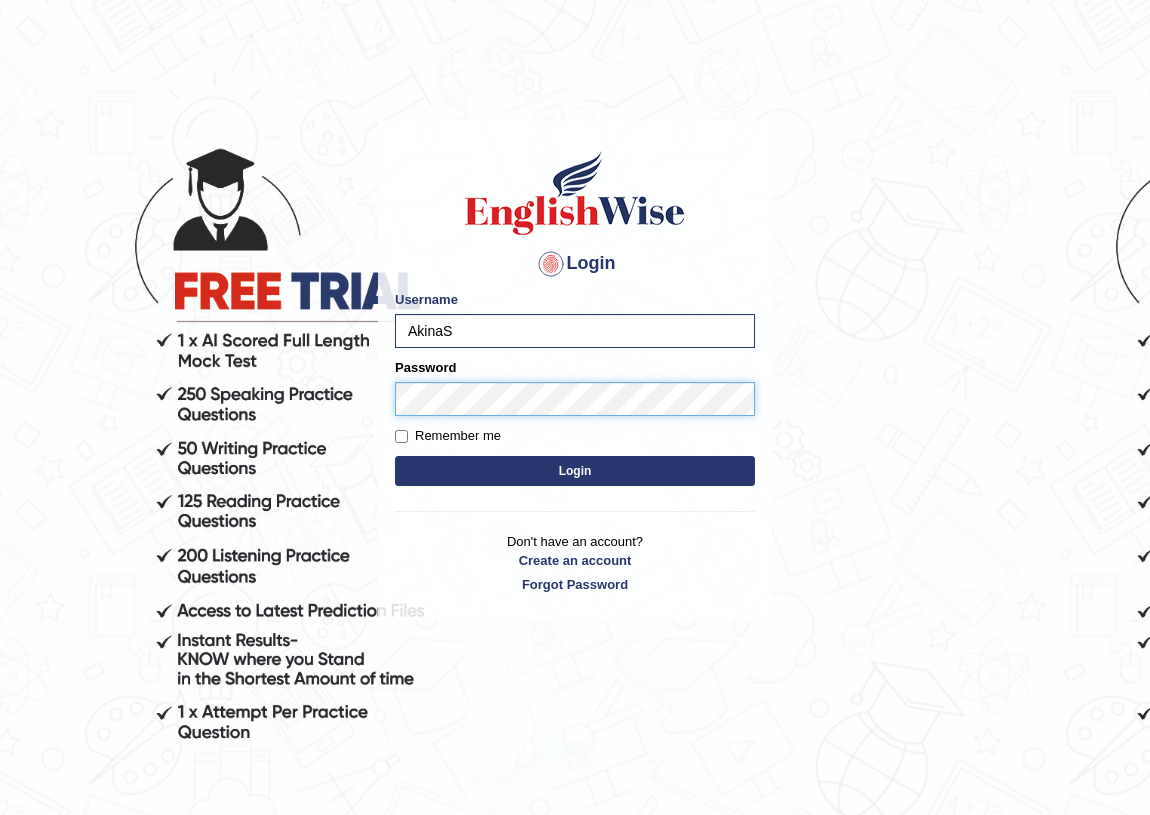 click on "Login" at bounding box center [575, 471] 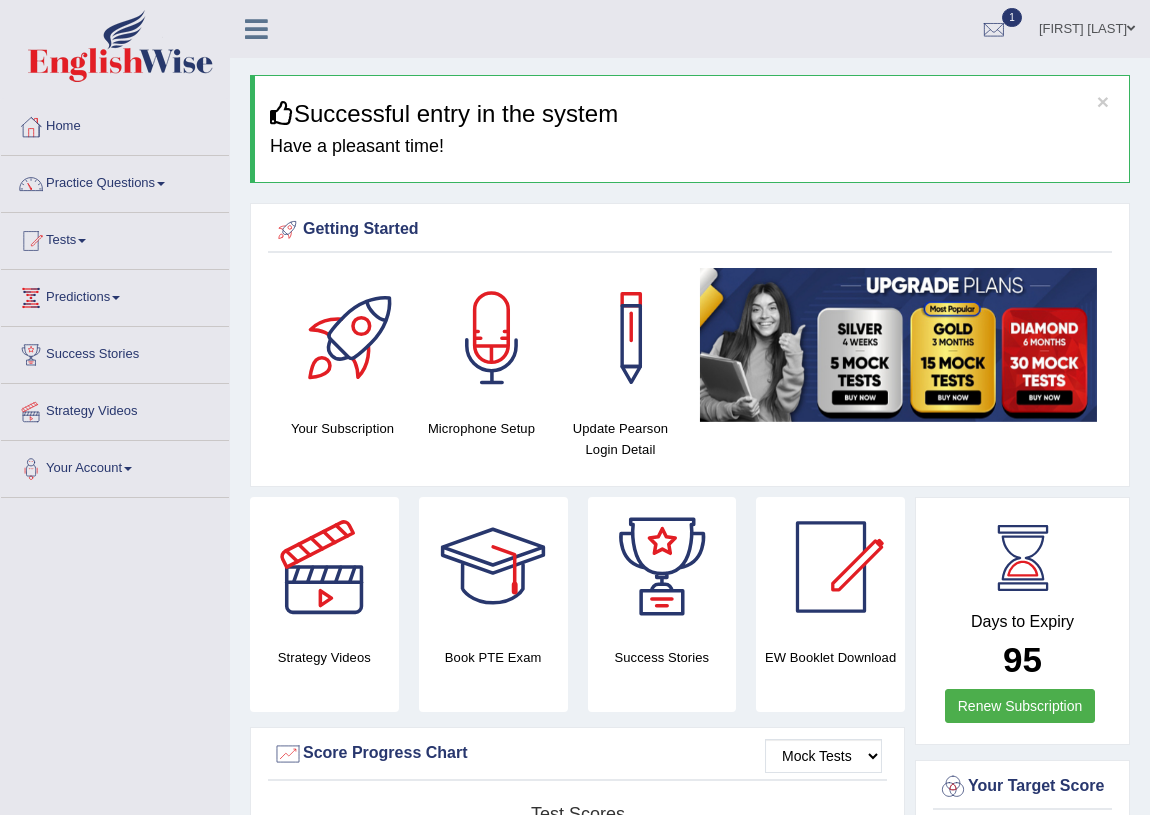 scroll, scrollTop: 0, scrollLeft: 0, axis: both 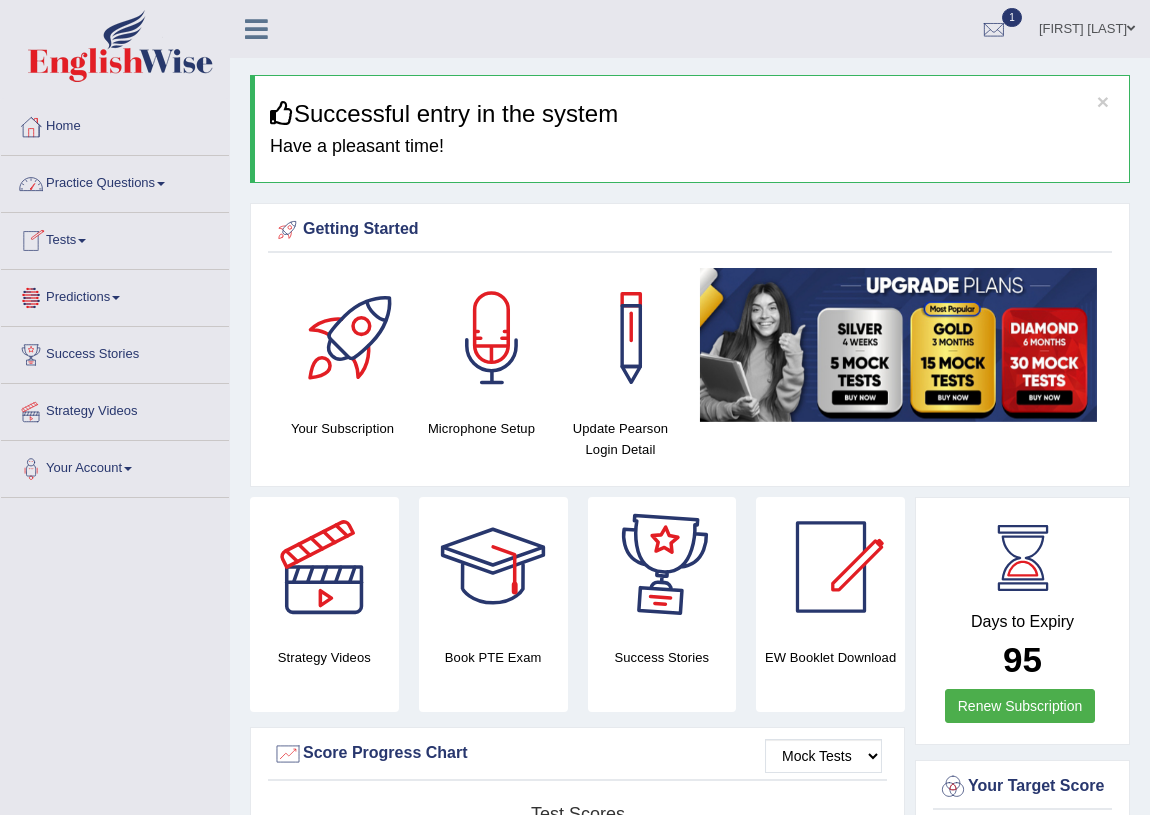 click on "Tests" at bounding box center [115, 238] 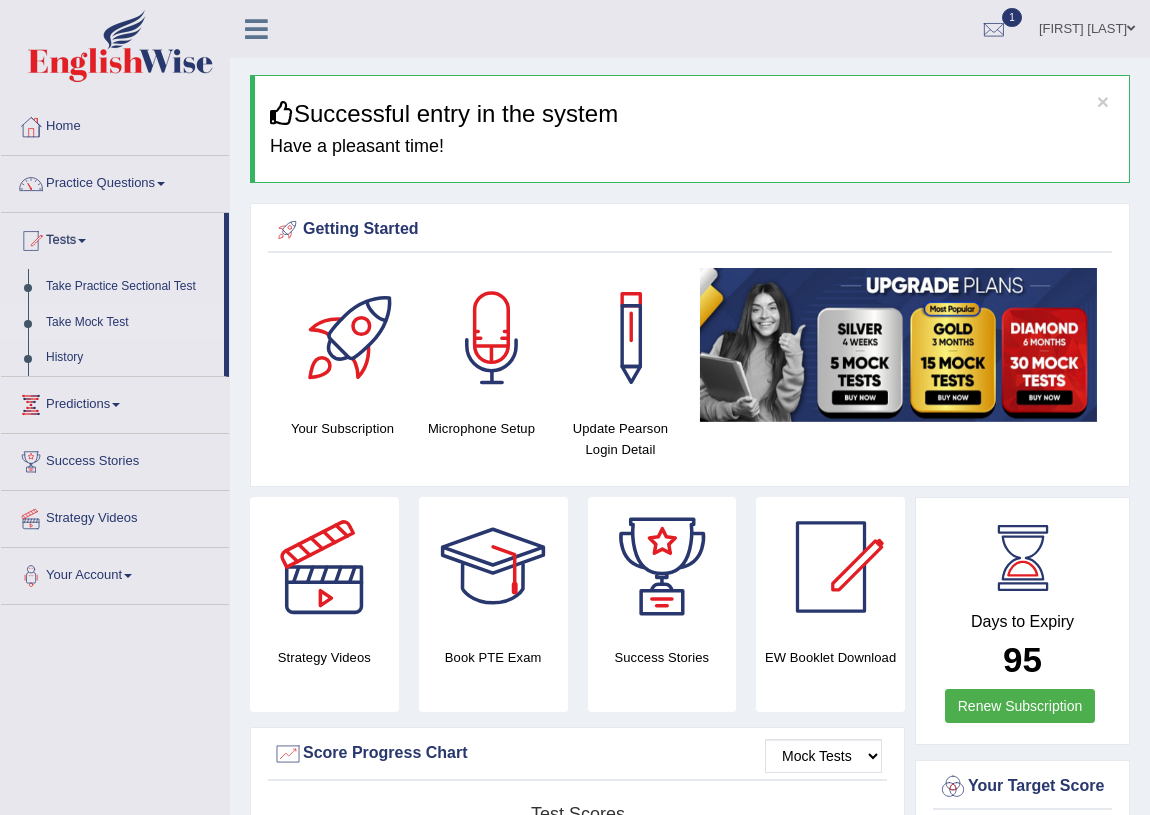 click on "Take Mock Test" at bounding box center [130, 323] 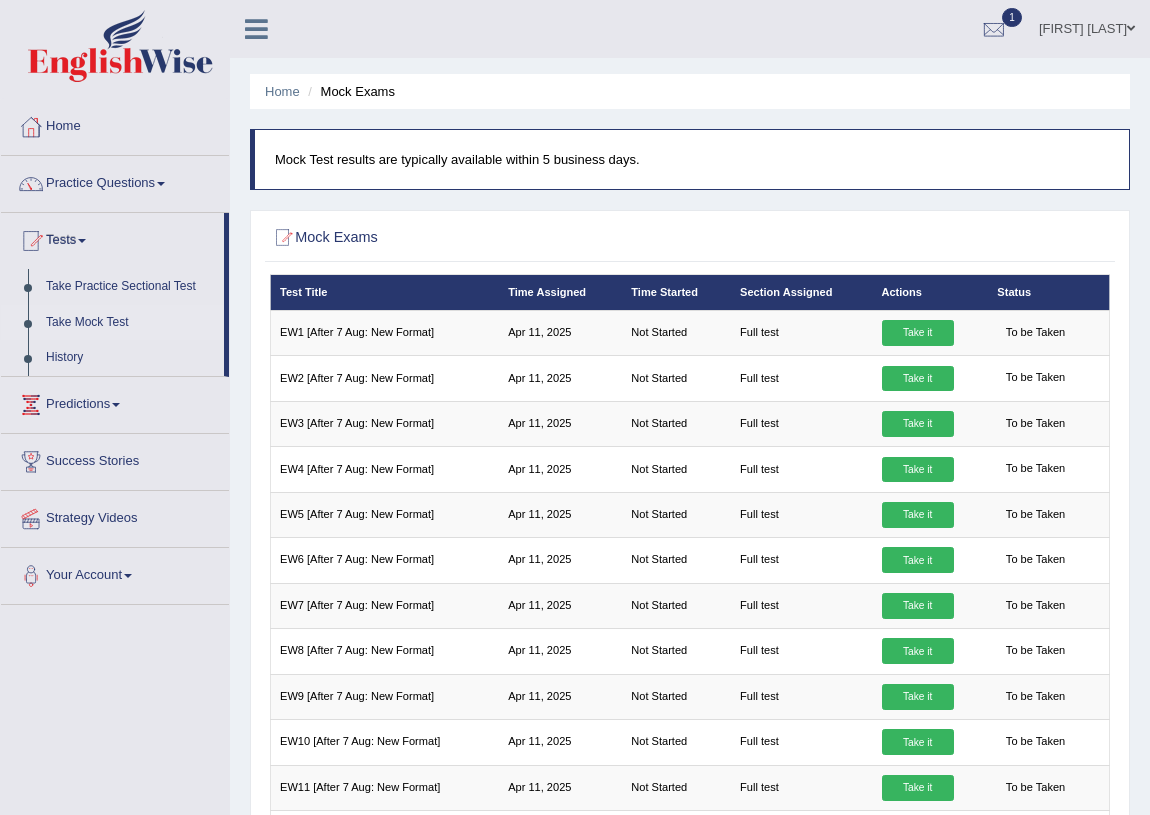scroll, scrollTop: 1172, scrollLeft: 0, axis: vertical 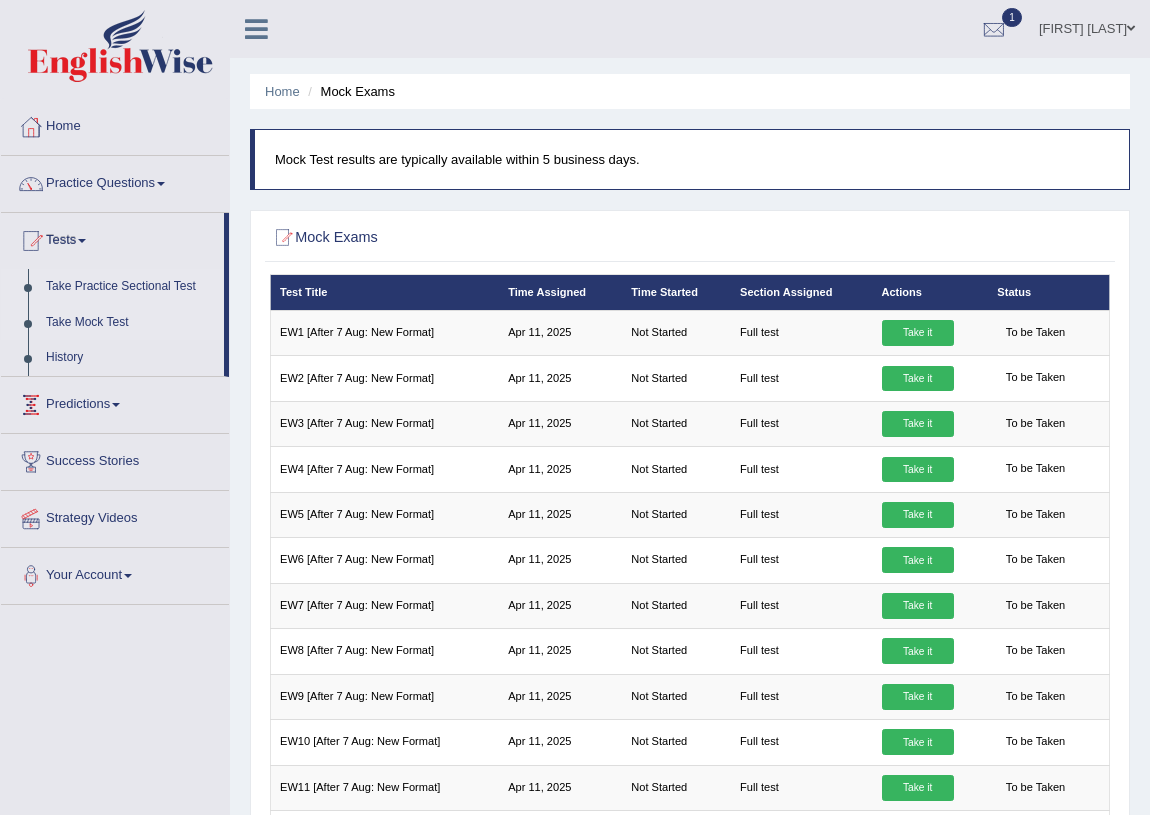 click on "Take Practice Sectional Test" at bounding box center [130, 287] 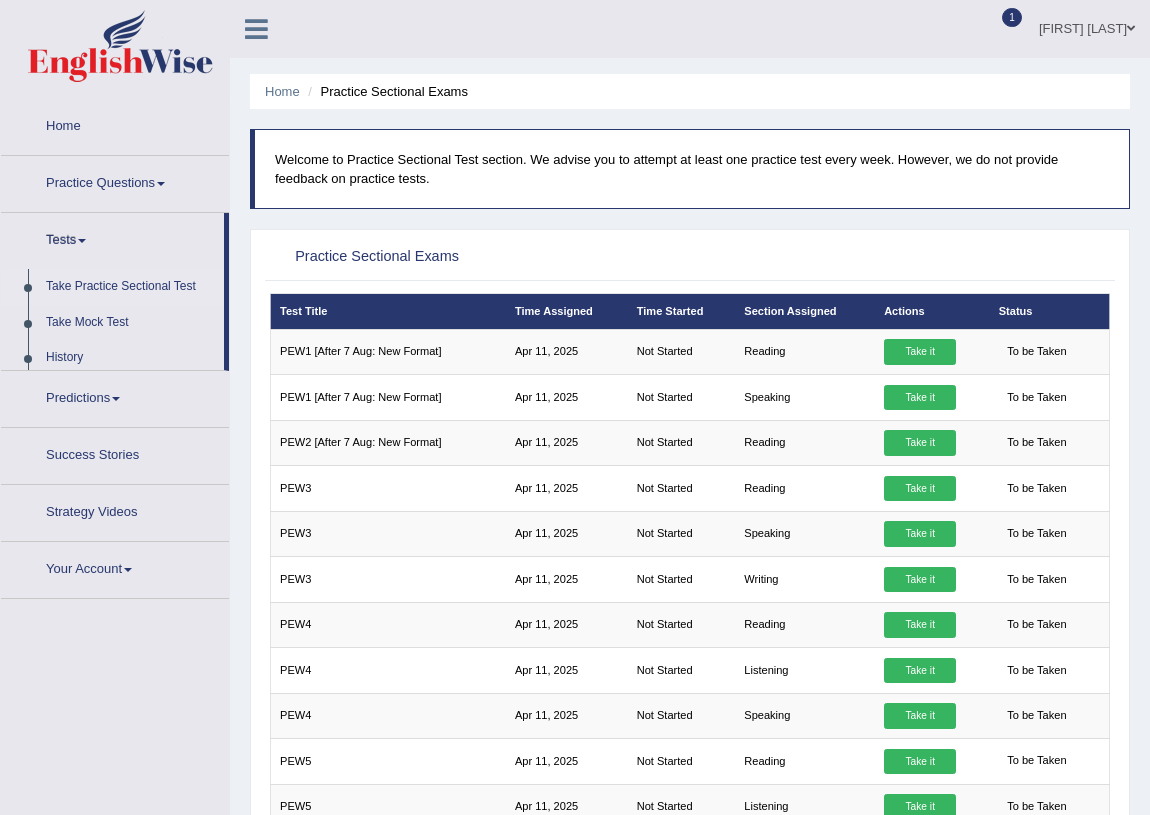 scroll, scrollTop: 0, scrollLeft: 0, axis: both 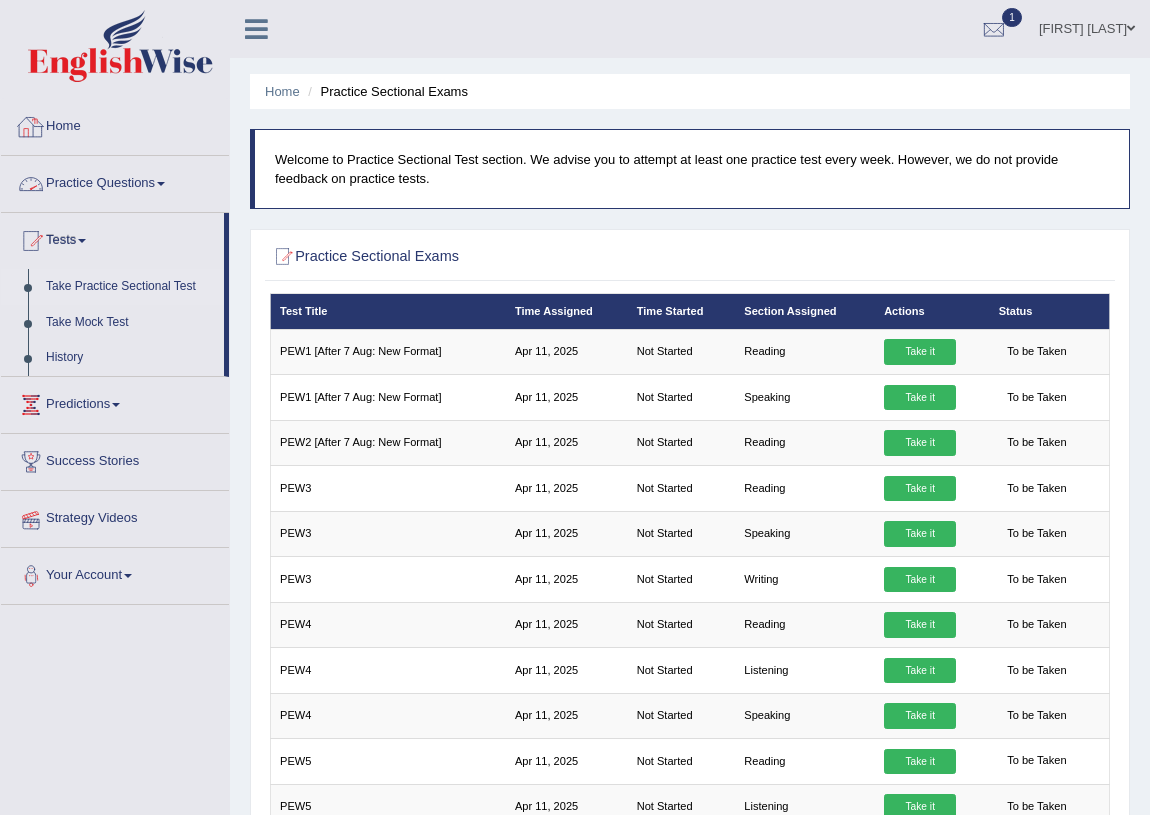 click at bounding box center (115, 49) 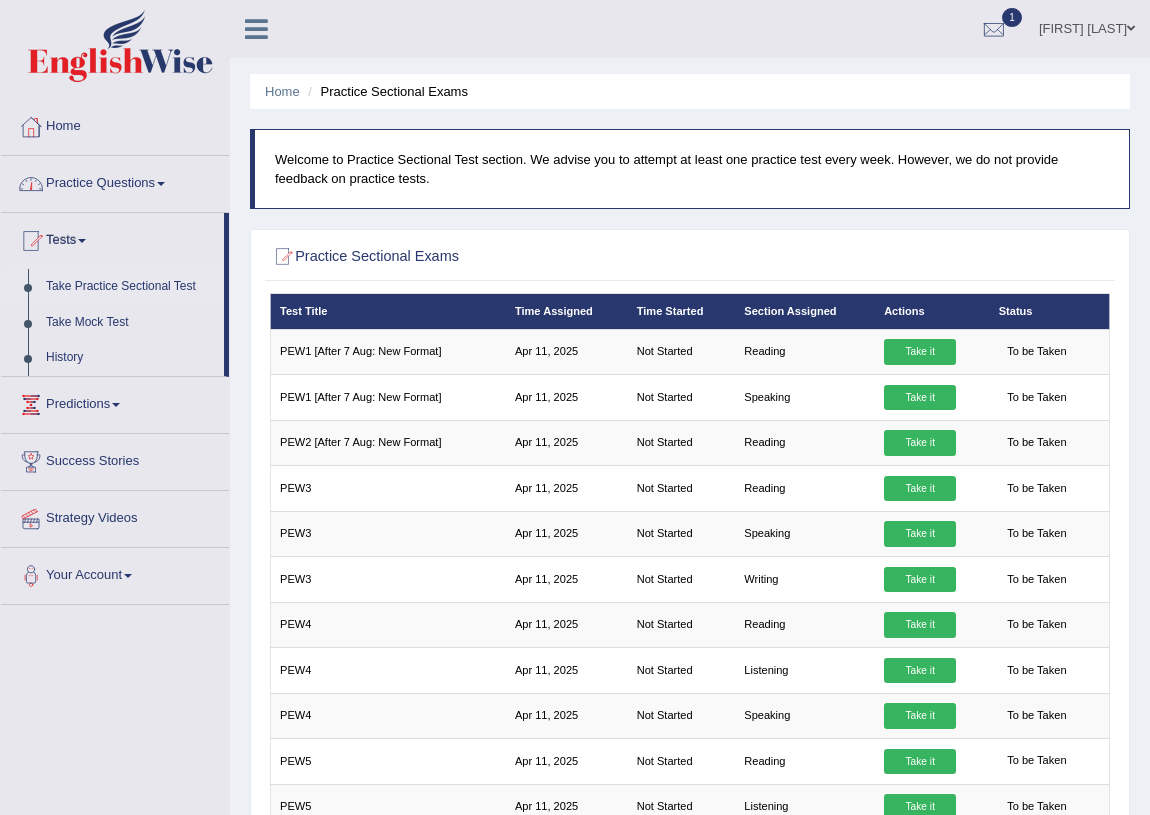click on "Home" at bounding box center [115, 124] 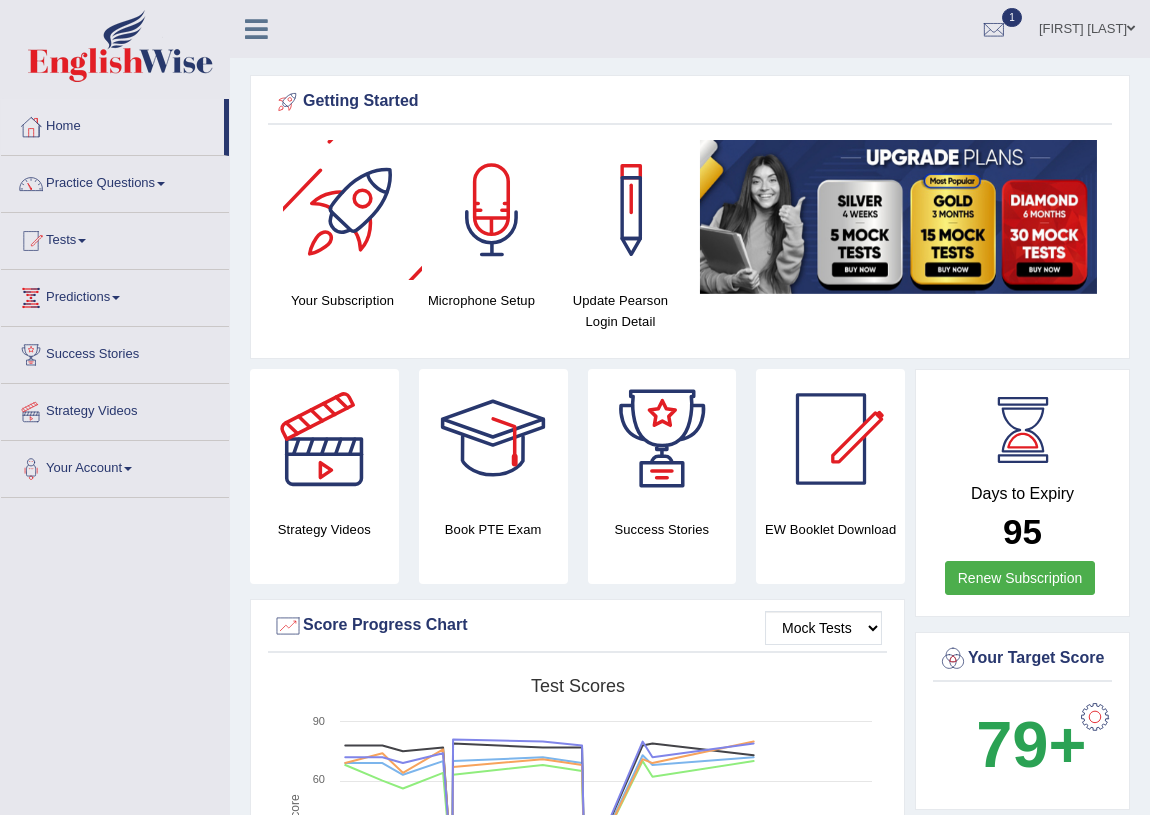 scroll, scrollTop: 0, scrollLeft: 0, axis: both 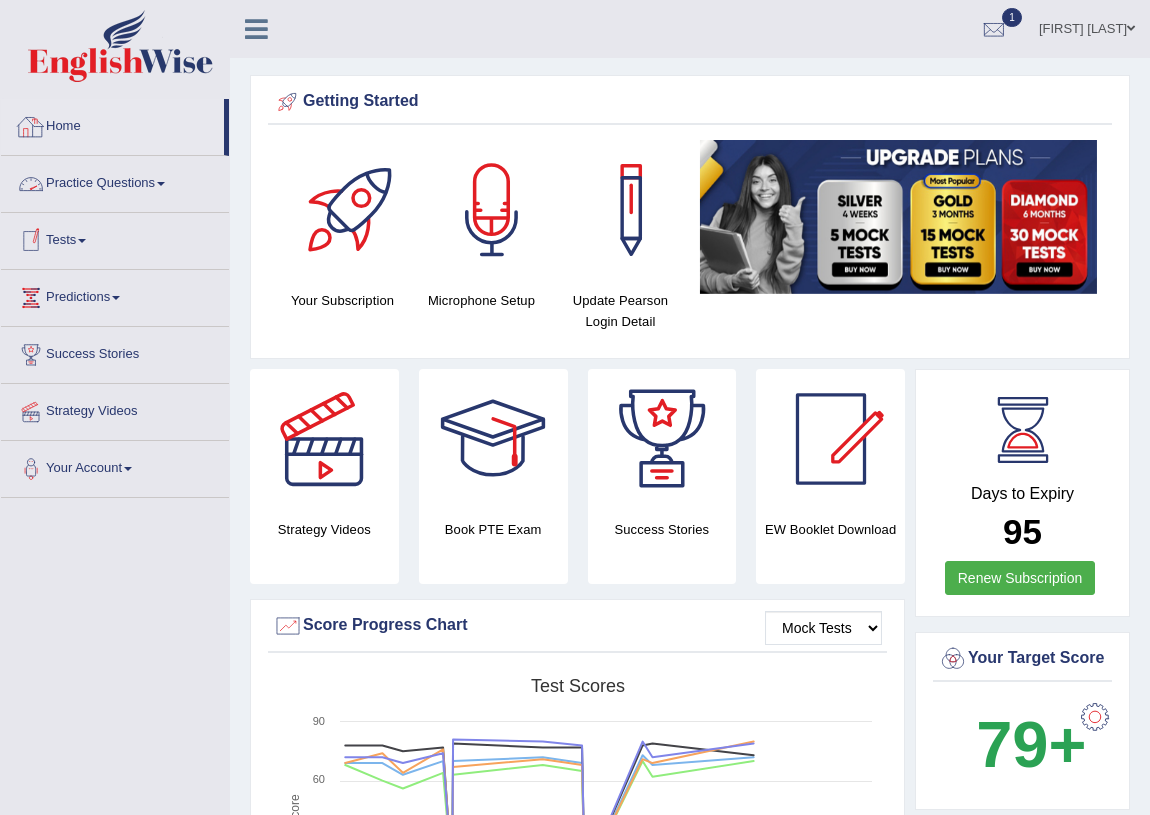 click on "Home" at bounding box center [112, 124] 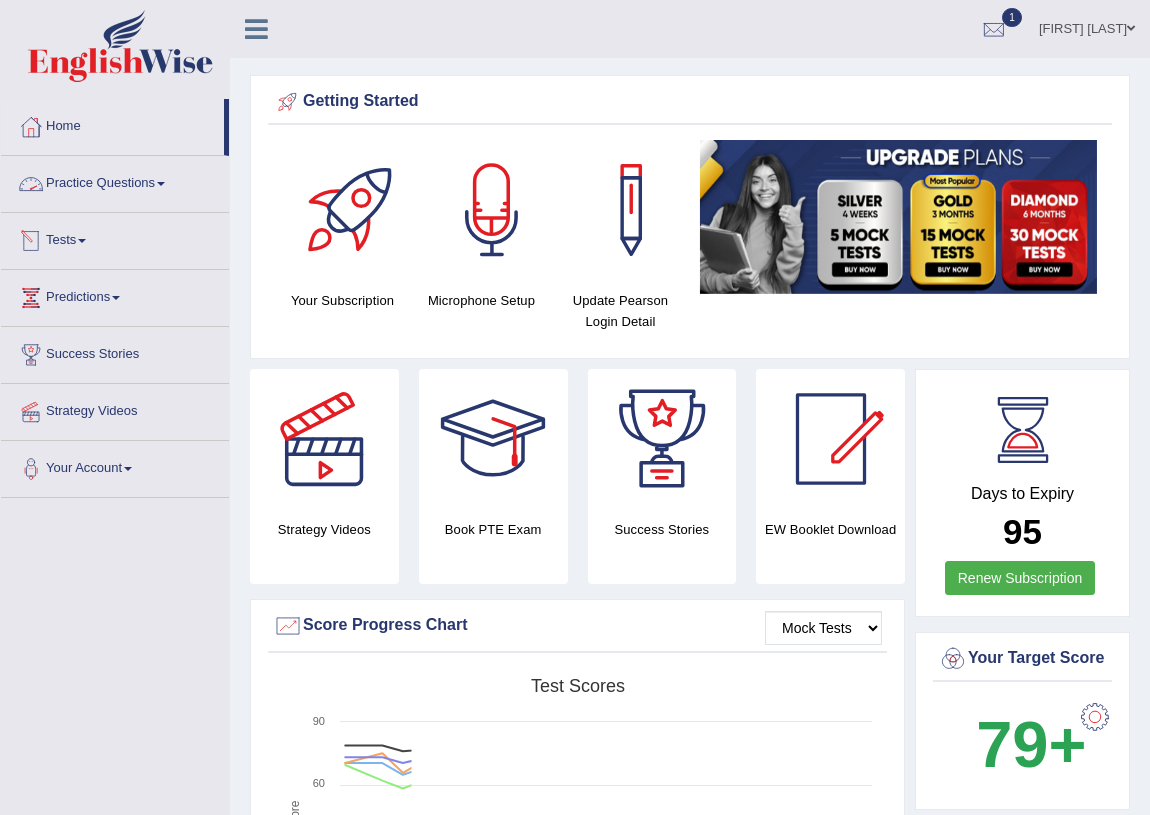 scroll, scrollTop: 0, scrollLeft: 0, axis: both 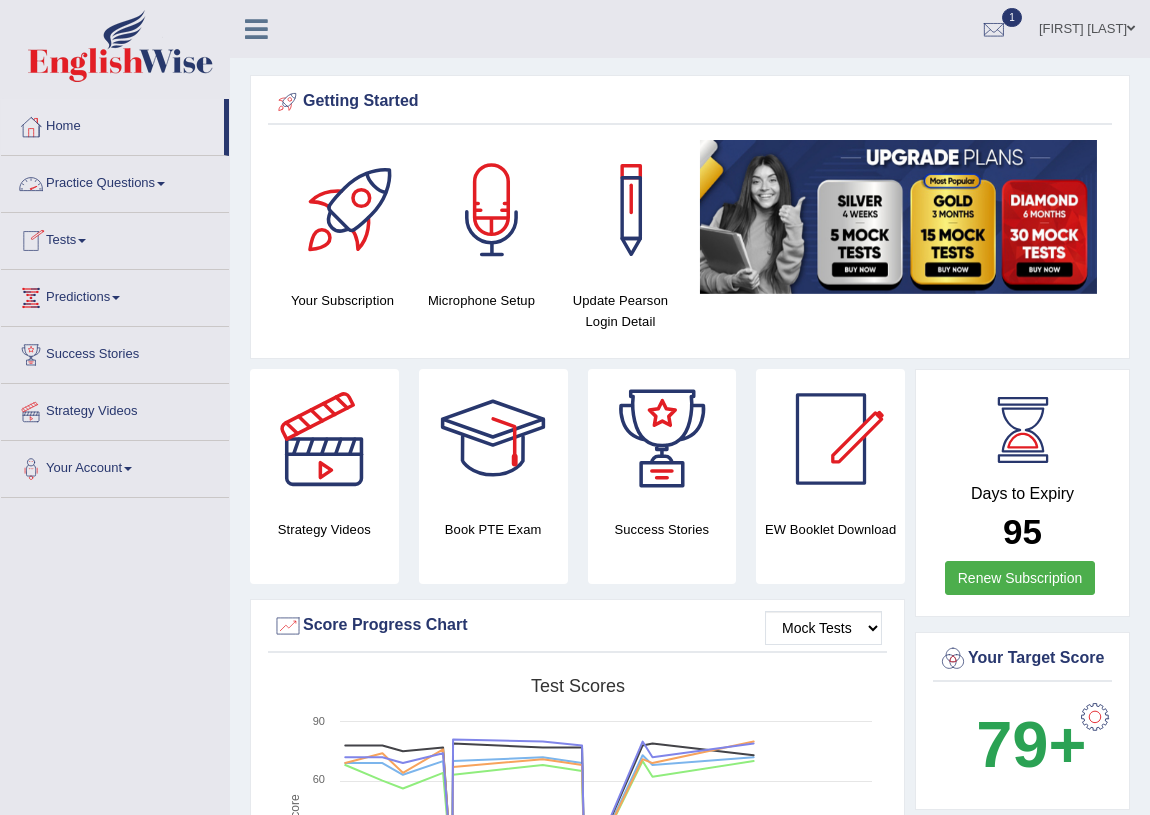 click on "Tests" at bounding box center [115, 238] 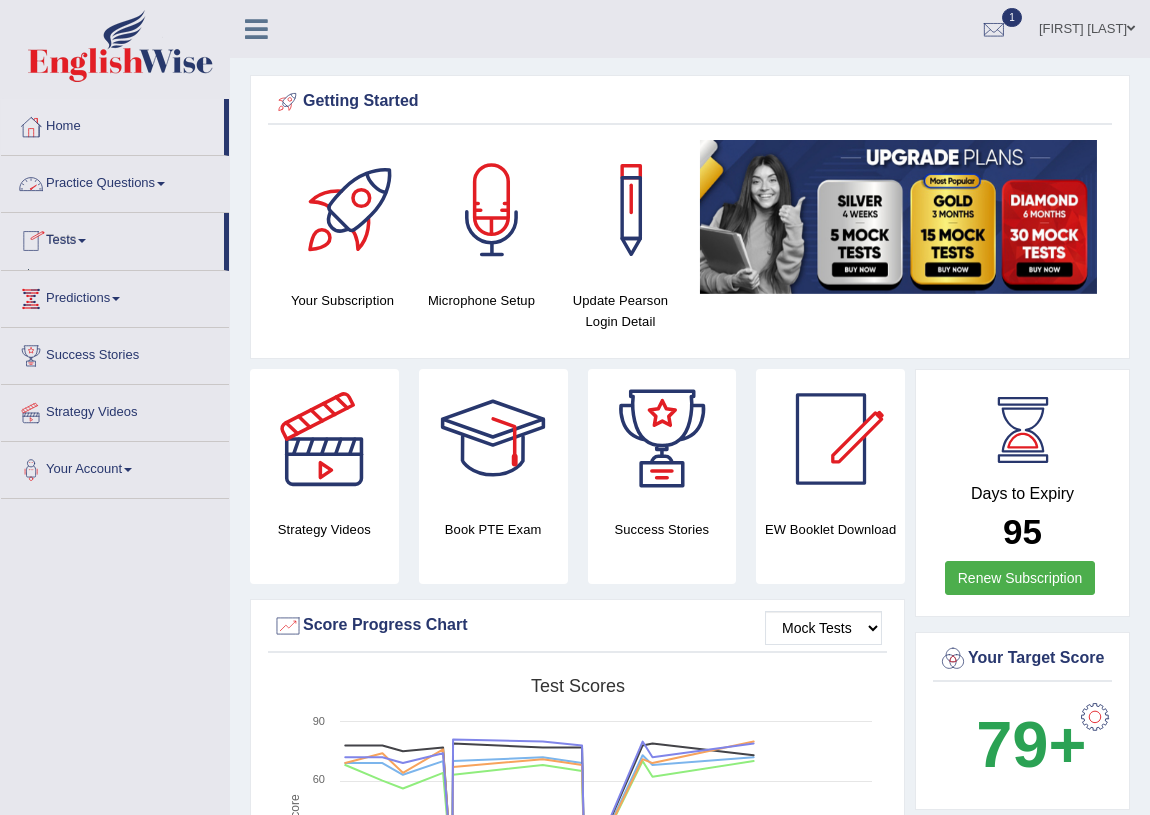 scroll, scrollTop: 0, scrollLeft: 0, axis: both 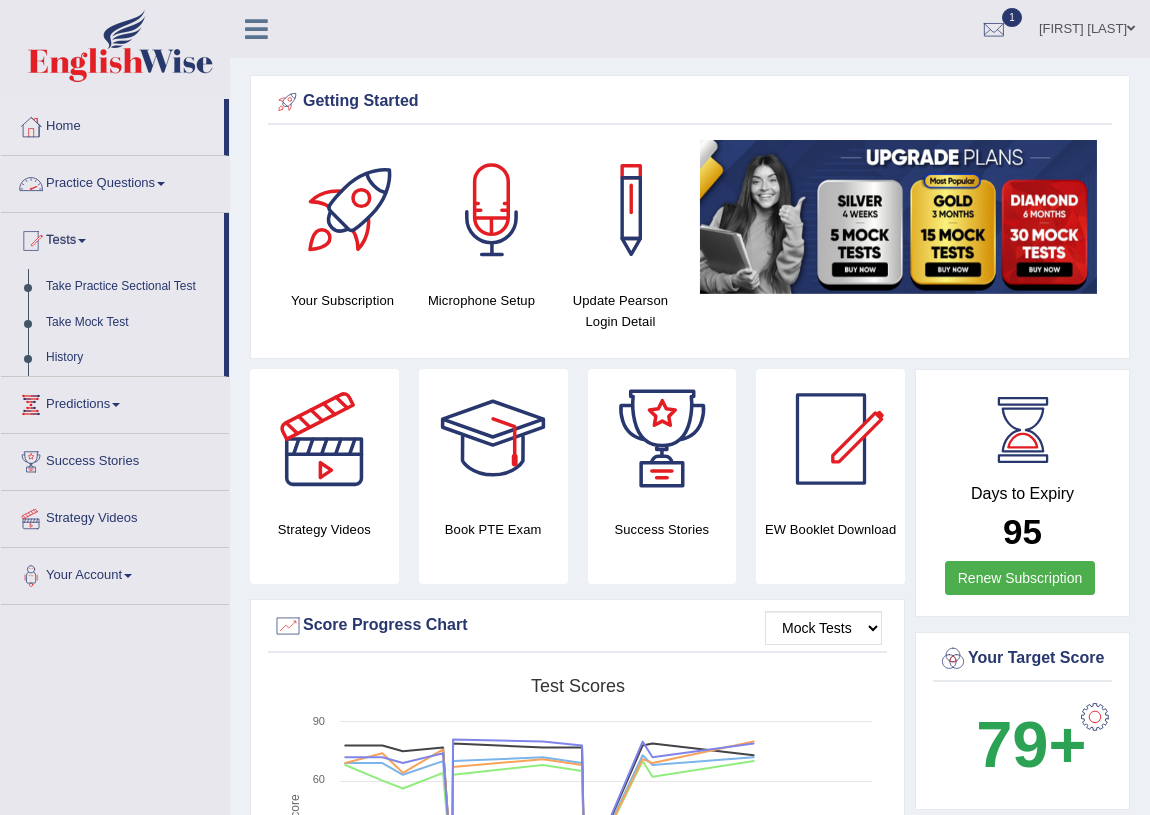 click on "Practice Questions" at bounding box center [115, 181] 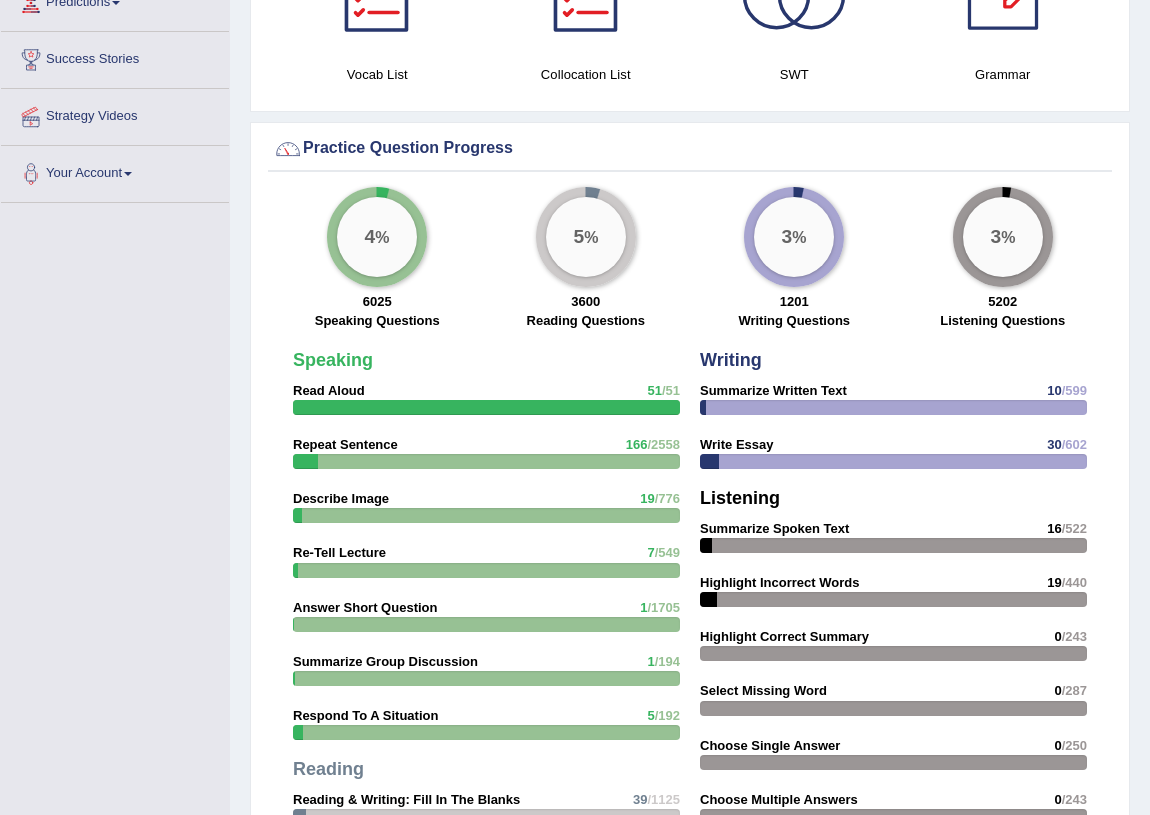 scroll, scrollTop: 0, scrollLeft: 0, axis: both 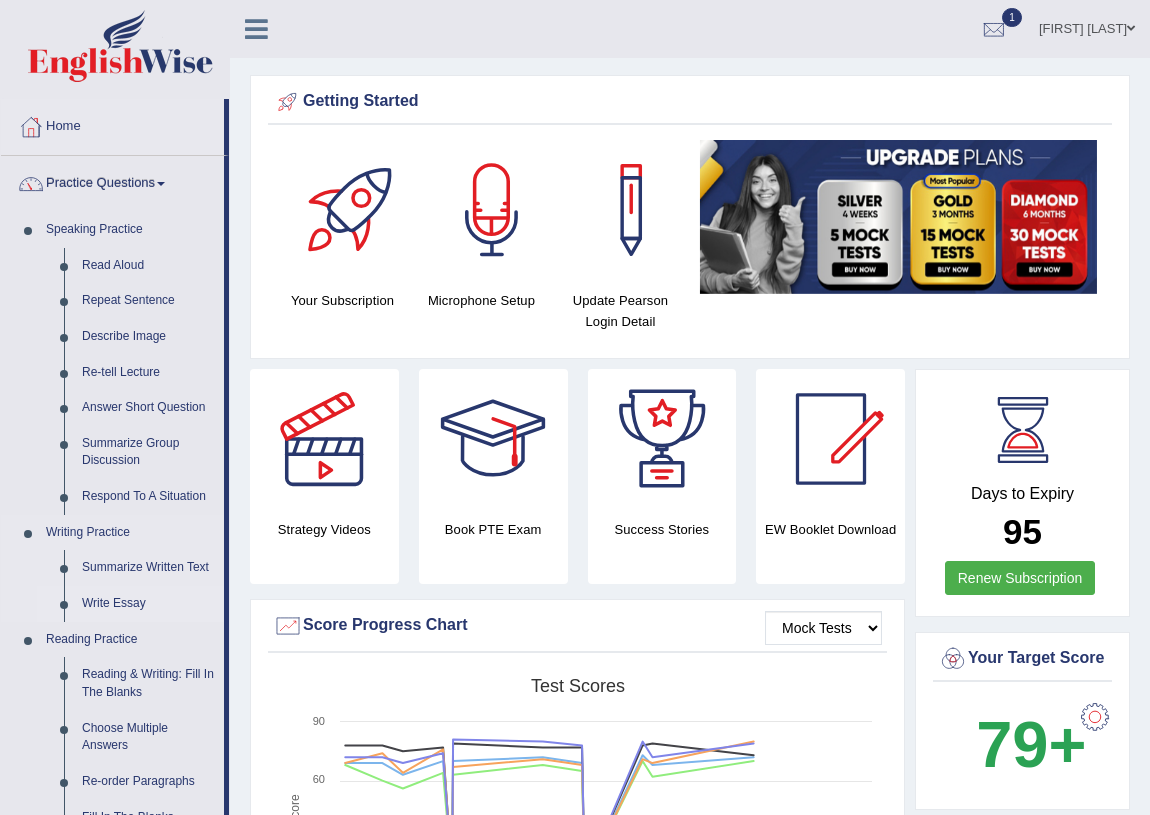 click on "Write Essay" at bounding box center [148, 604] 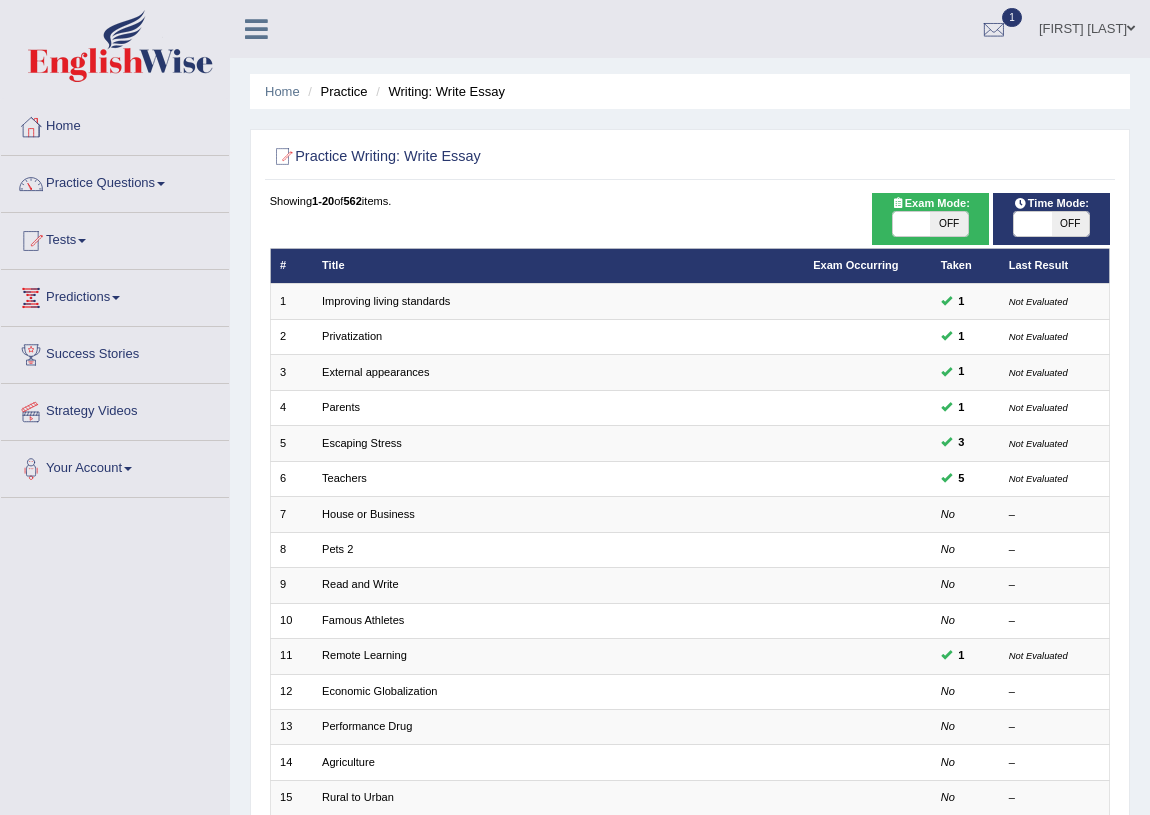 scroll, scrollTop: 0, scrollLeft: 0, axis: both 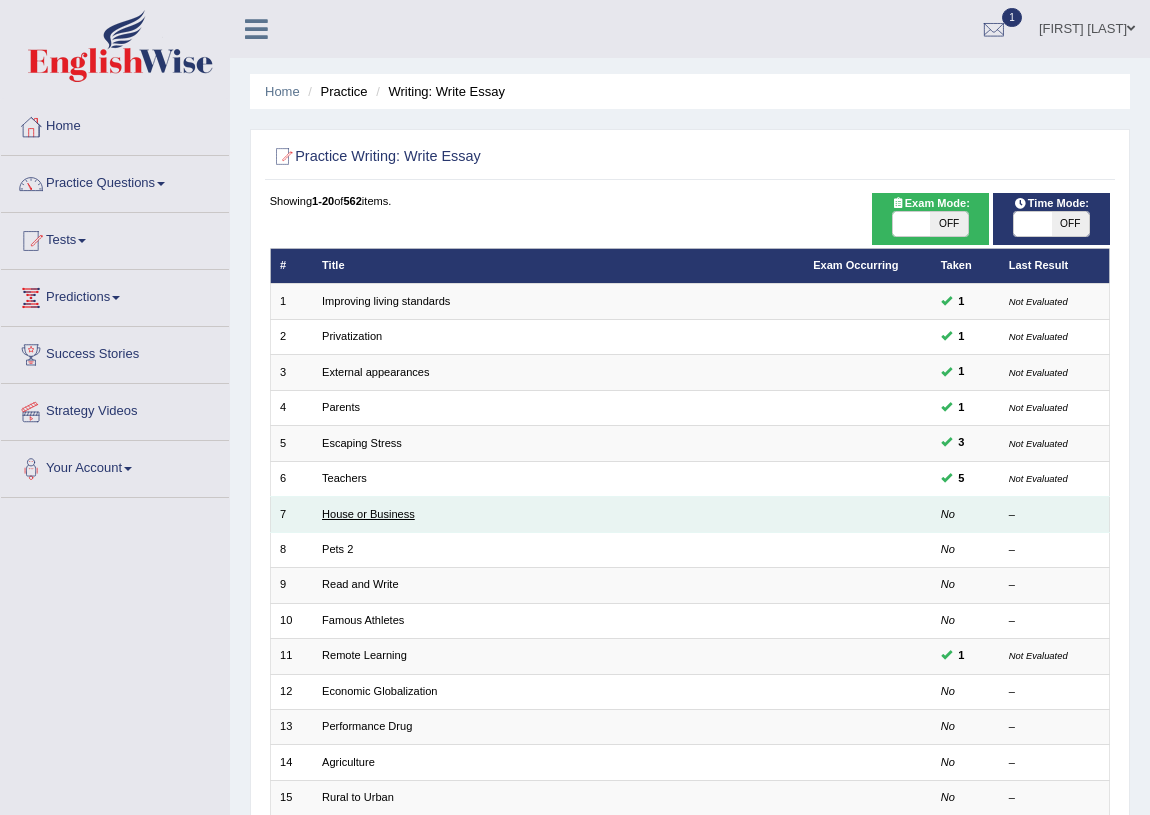 click on "House or Business" at bounding box center [368, 514] 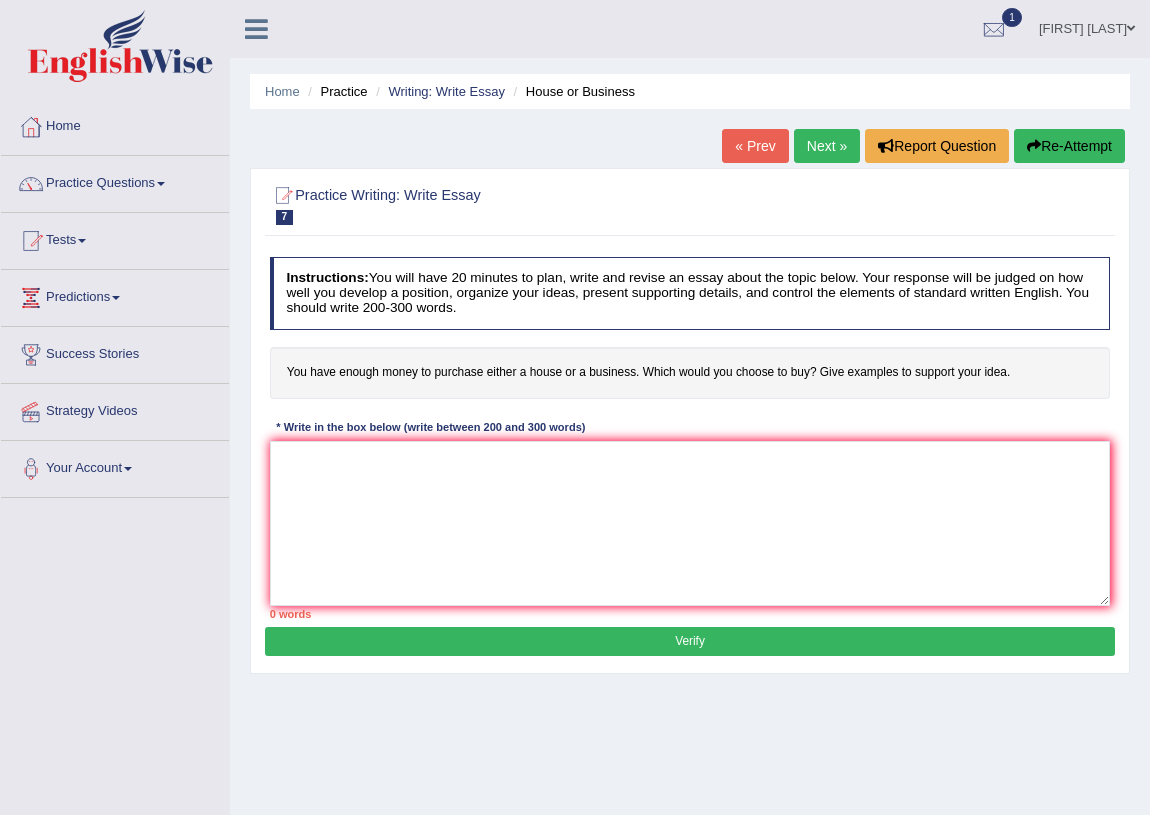 scroll, scrollTop: 0, scrollLeft: 0, axis: both 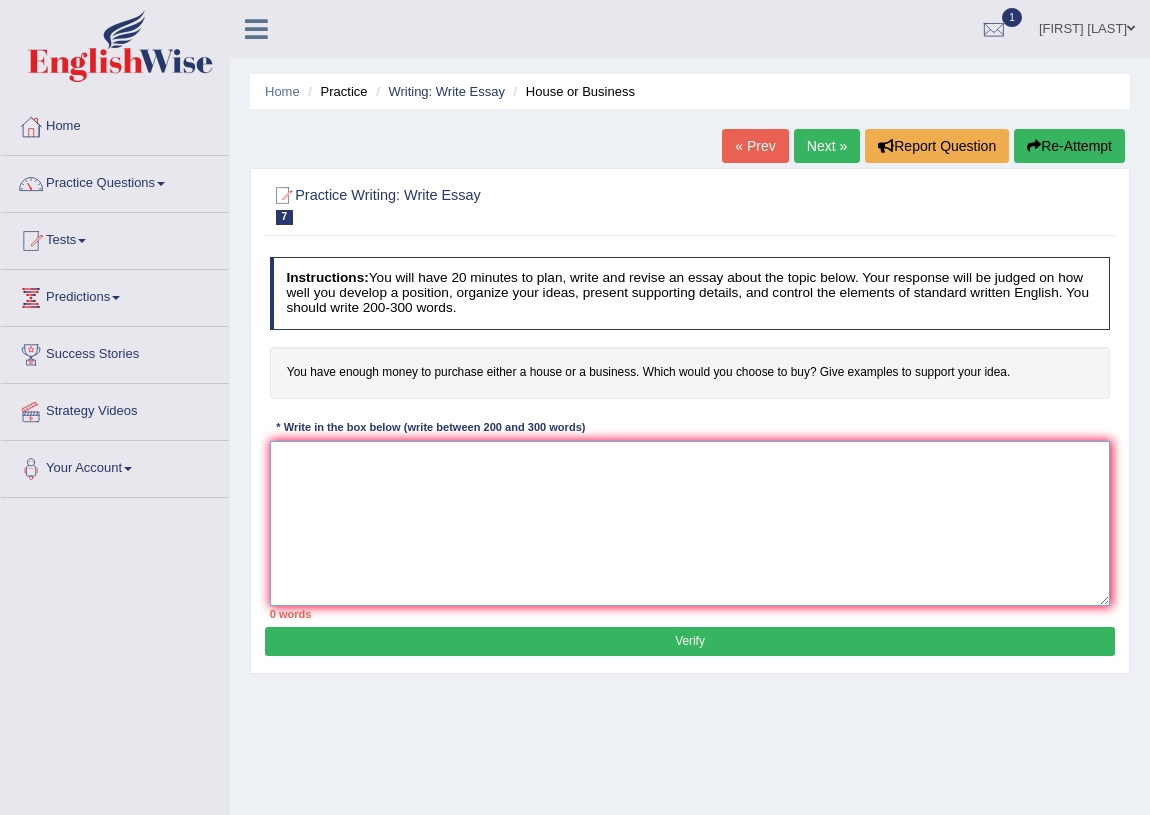 click at bounding box center (690, 523) 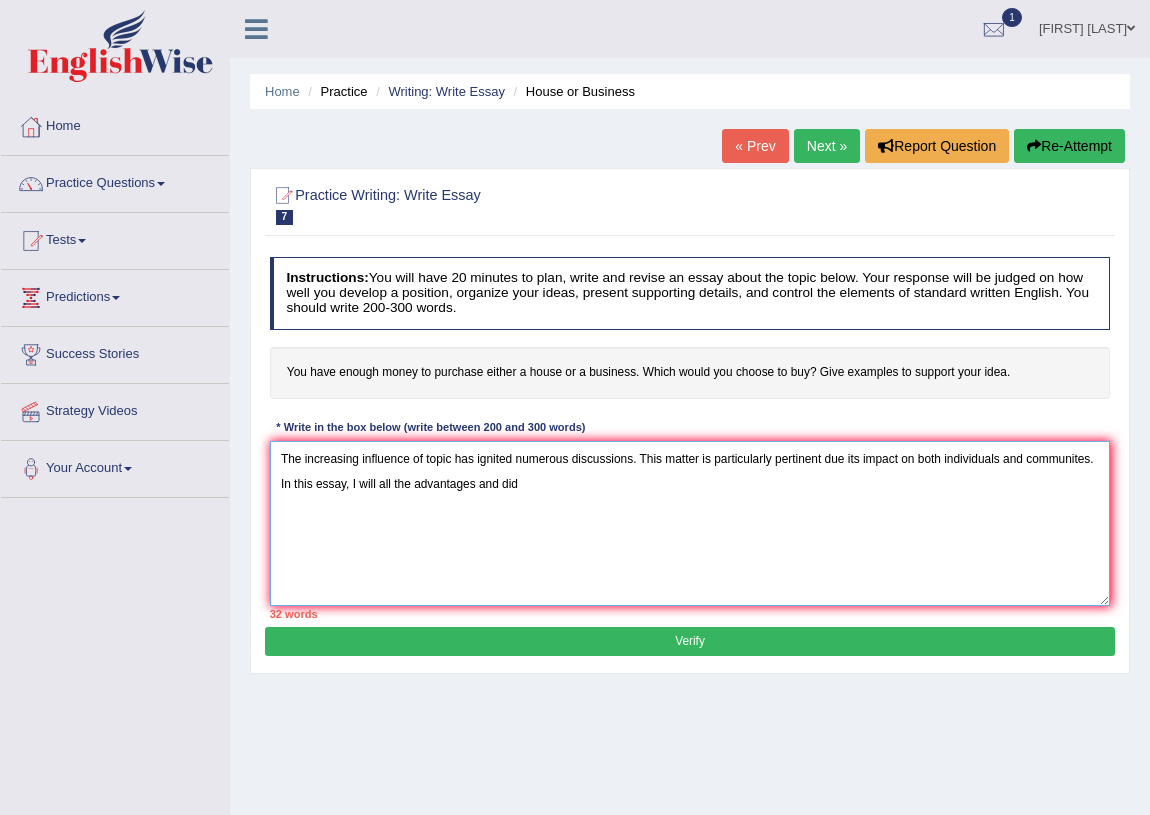 click on "The increasing influence of topic has ignited numerous discussions. This matter is particularly pertinent due its impact on both individuals and communites. In this essay, I will all the advantages and did" at bounding box center [690, 523] 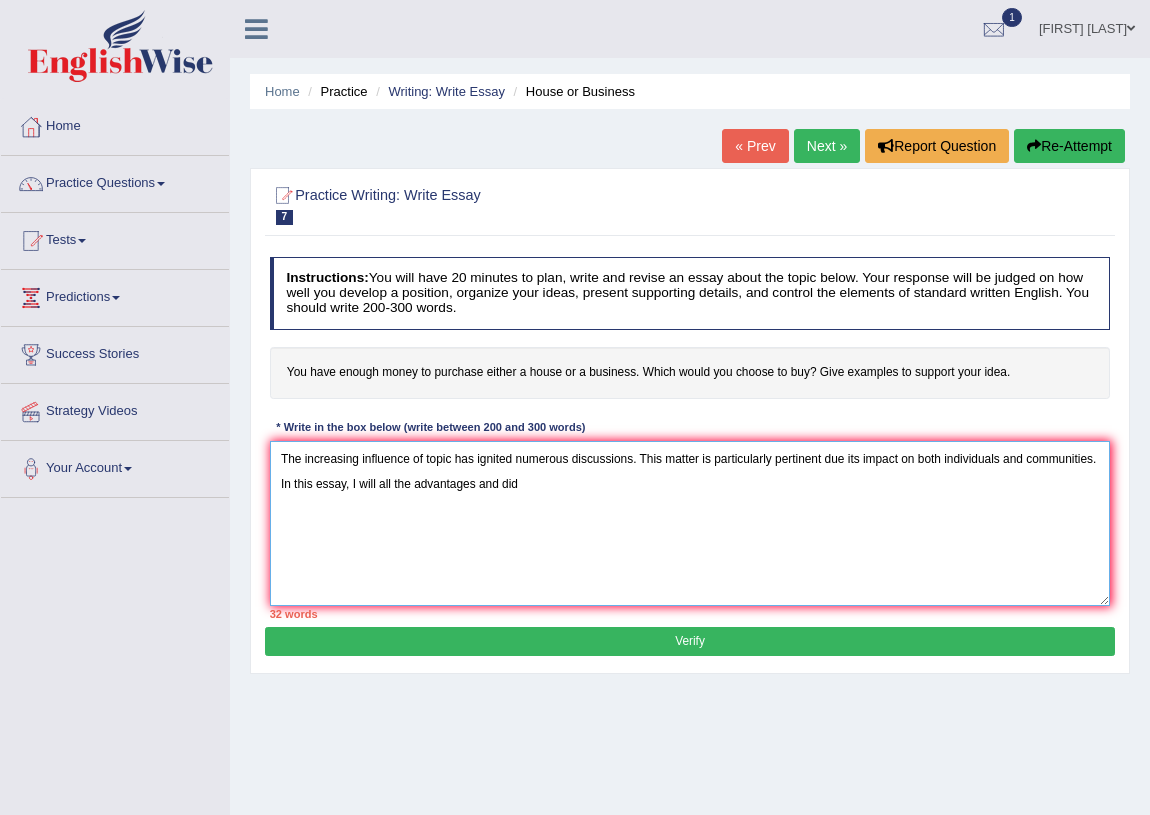 type on "The increasing influence of topic has ignited numerous discussions. This matter is particularly pertinent due its impact on both individuals and communities. In this essay, I will all the advantages and did" 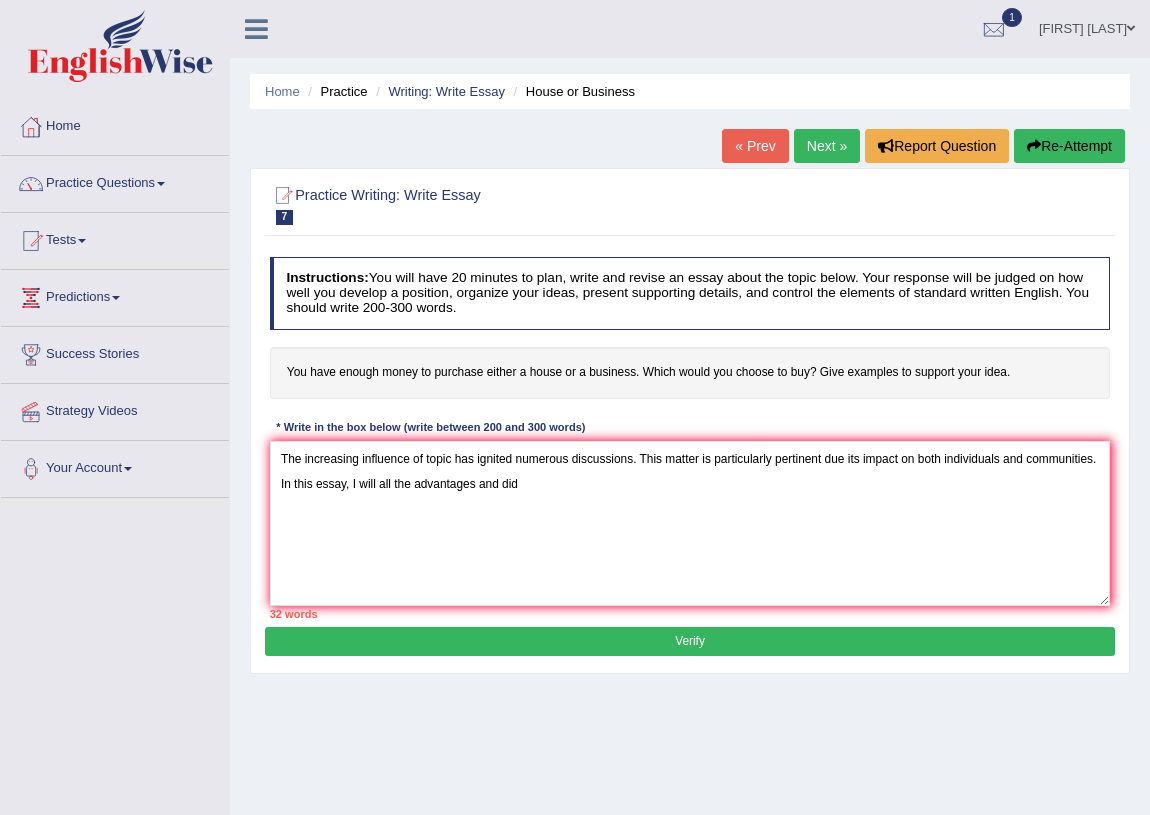 type 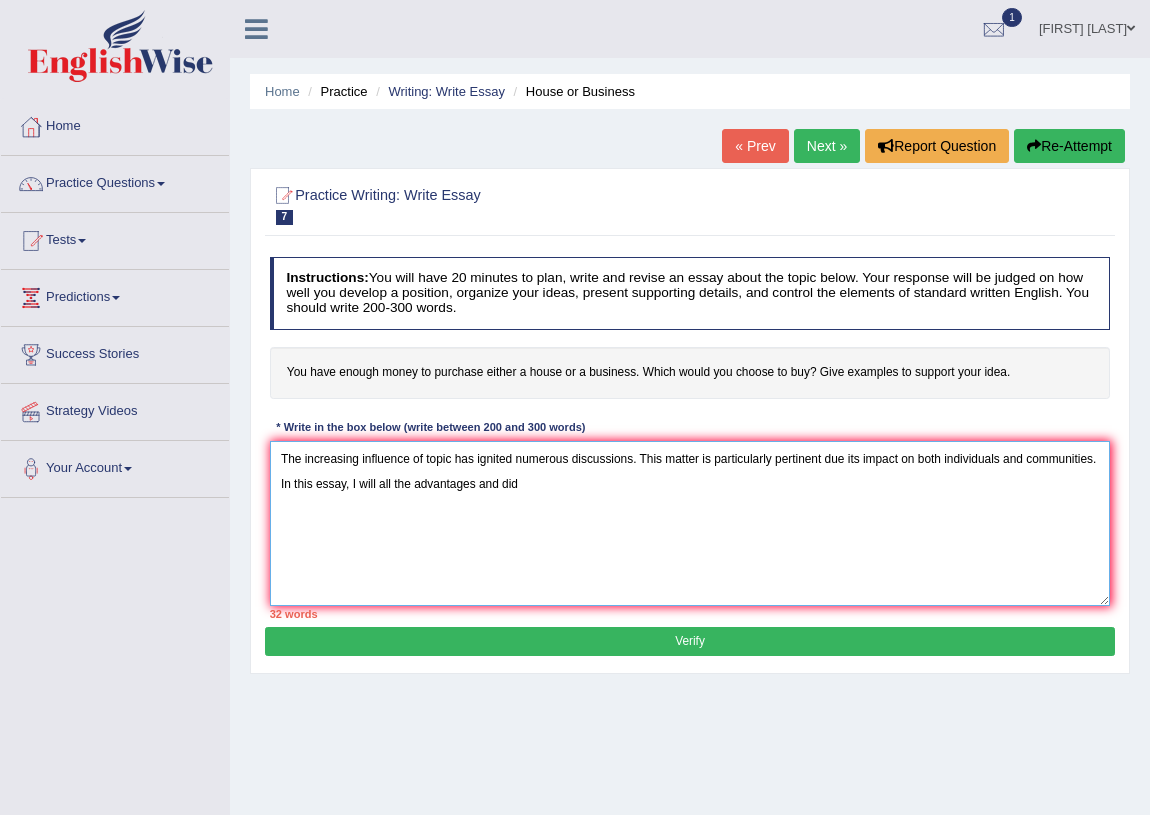 click on "The increasing influence of topic has ignited numerous discussions. This matter is particularly pertinent due its impact on both individuals and communities. In this essay, I will all the advantages and did" at bounding box center [690, 523] 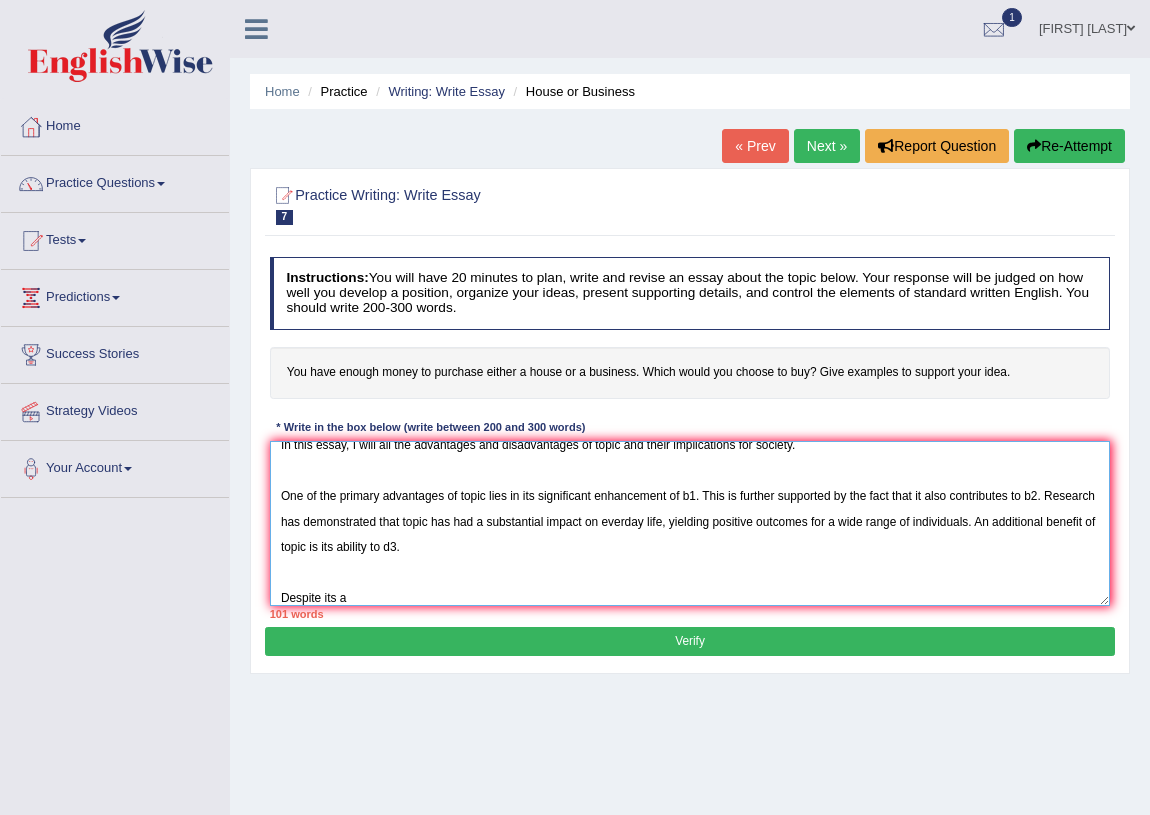 scroll, scrollTop: 11, scrollLeft: 0, axis: vertical 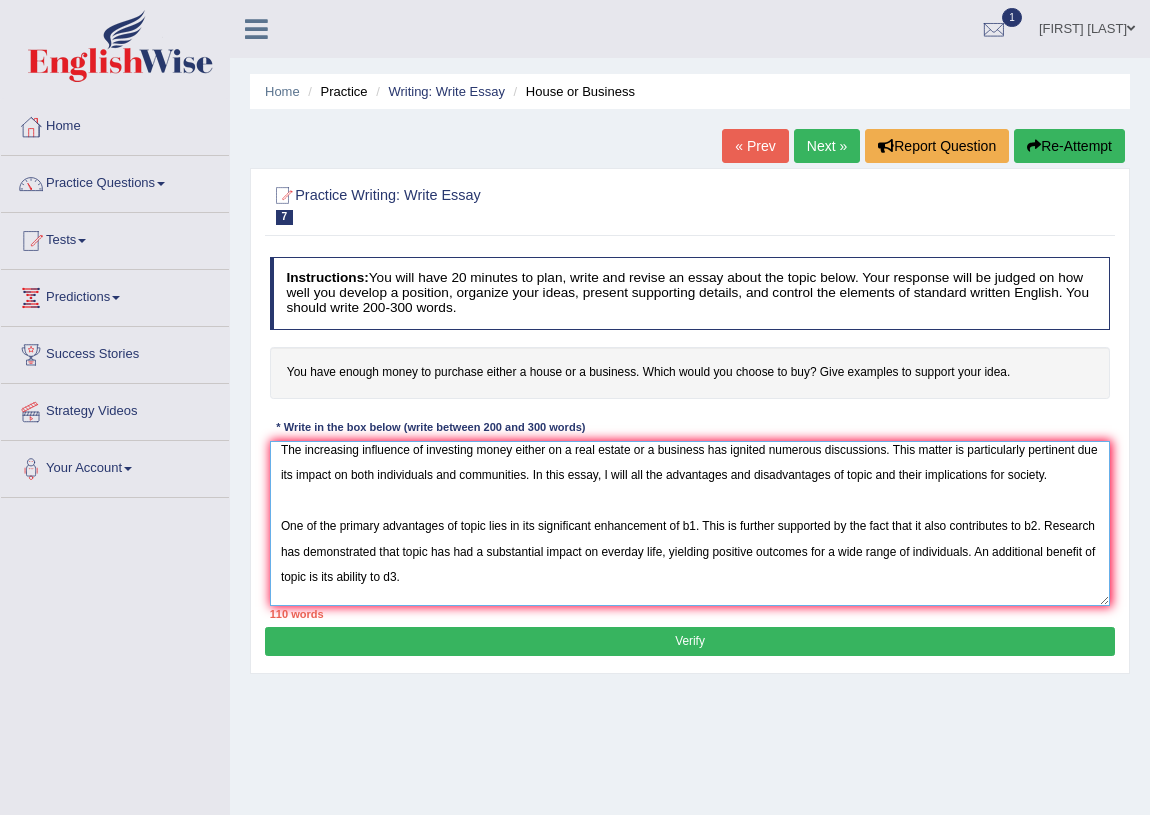 click on "The increasing influence of investing money either on a real estate or a business has ignited numerous discussions. This matter is particularly pertinent due its impact on both individuals and communities. In this essay, I will all the advantages and disadvantages of topic and their implications for society.
One of the primary advantages of topic lies in its significant enhancement of b1. This is further supported by the fact that it also contributes to b2. Research has demonstrated that topic has had a substantial impact on everday life, yielding positive outcomes for a wide range of individuals. An additional benefit of topic is its ability to d3.
Despite its a" at bounding box center [690, 523] 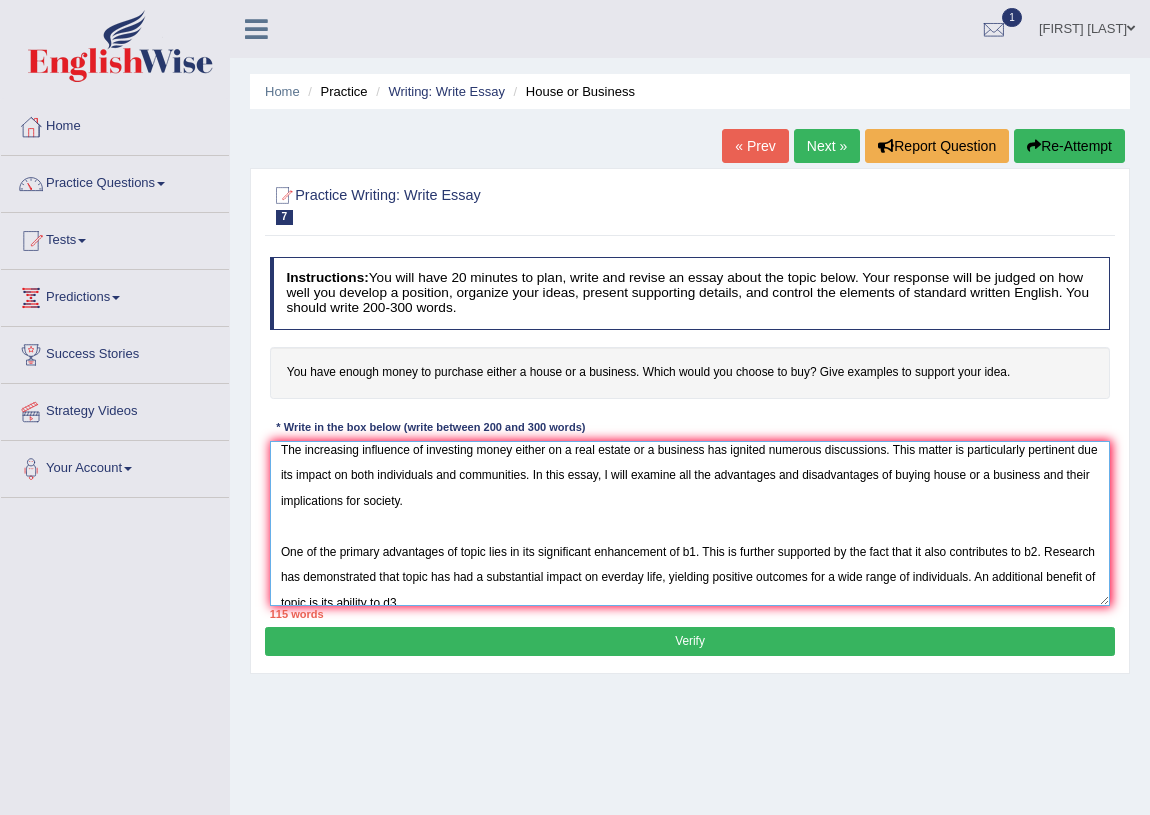scroll, scrollTop: 17, scrollLeft: 0, axis: vertical 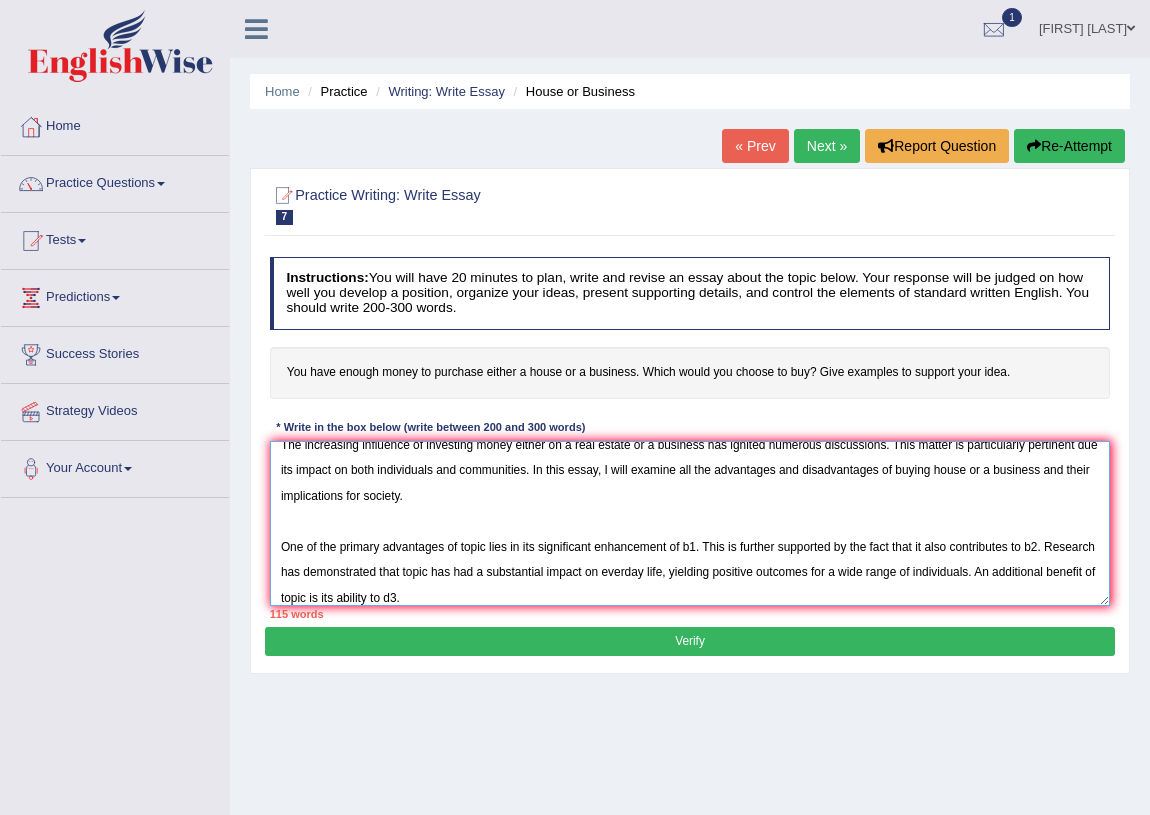 click on "The increasing influence of investing money either on a real estate or a business has ignited numerous discussions. This matter is particularly pertinent due its impact on both individuals and communities. In this essay, I will examine all the advantages and disadvantages of buying house or a business and their implications for society.
One of the primary advantages of topic lies in its significant enhancement of b1. This is further supported by the fact that it also contributes to b2. Research has demonstrated that topic has had a substantial impact on everday life, yielding positive outcomes for a wide range of individuals. An additional benefit of topic is its ability to d3.
Despite its a" at bounding box center [690, 523] 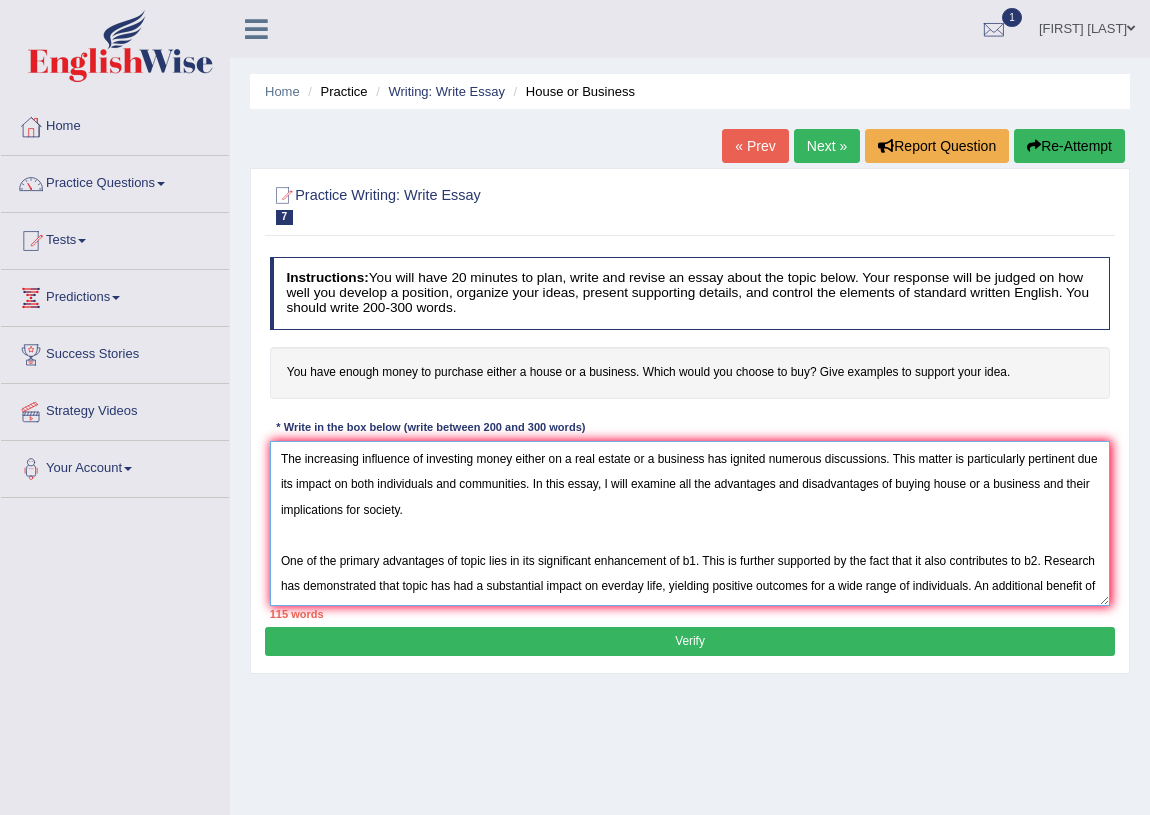 drag, startPoint x: 424, startPoint y: 456, endPoint x: 727, endPoint y: 443, distance: 303.27875 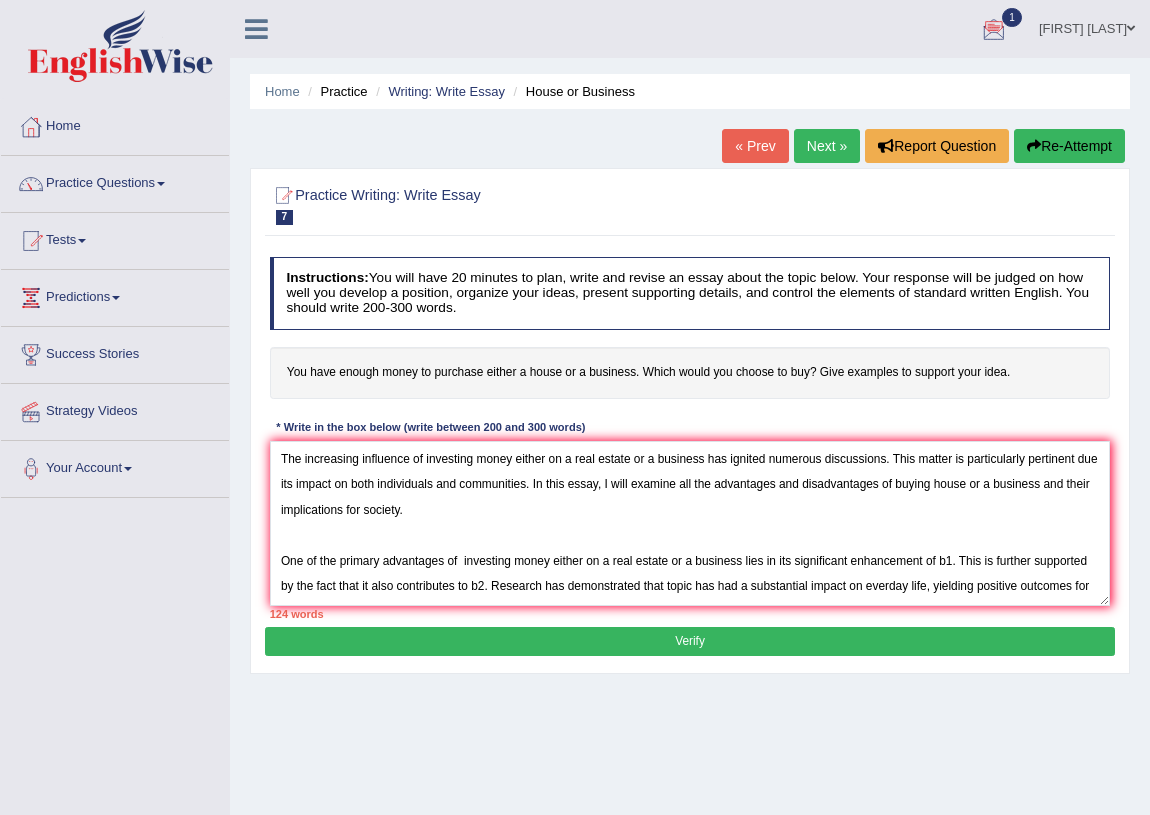 click at bounding box center [994, 30] 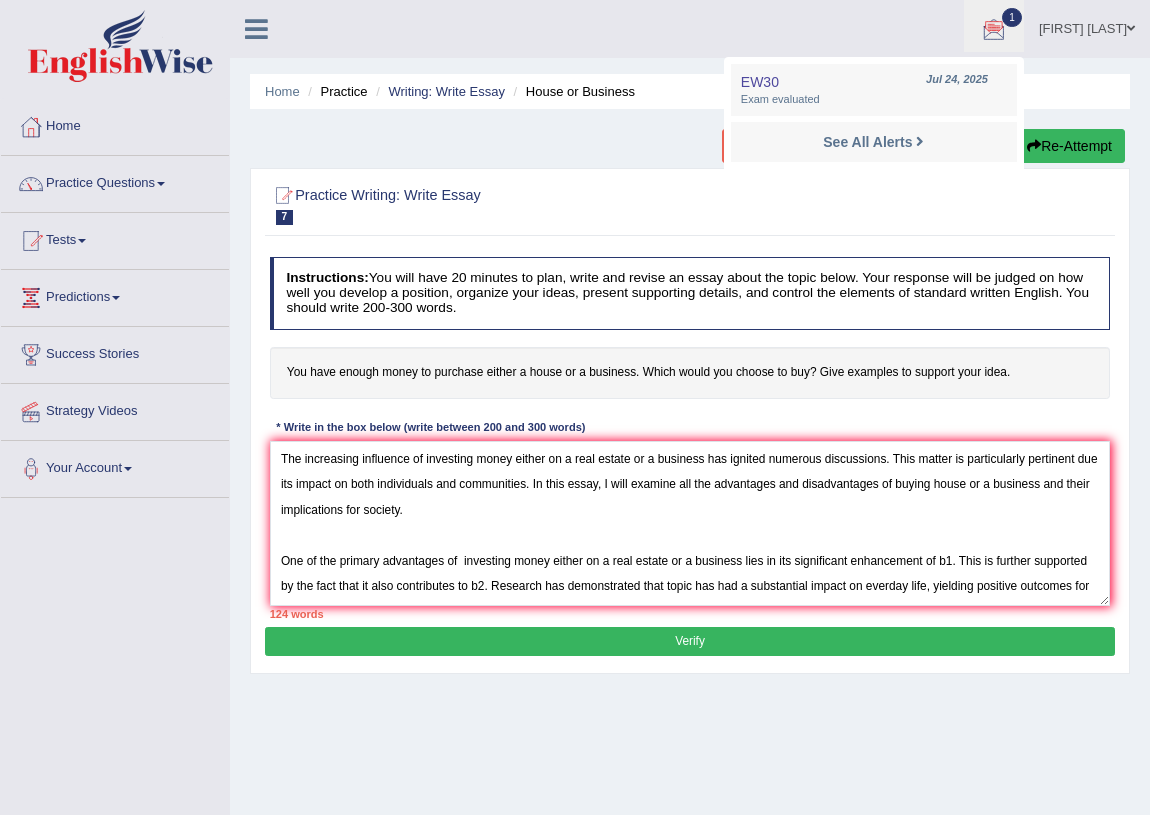 click at bounding box center (994, 30) 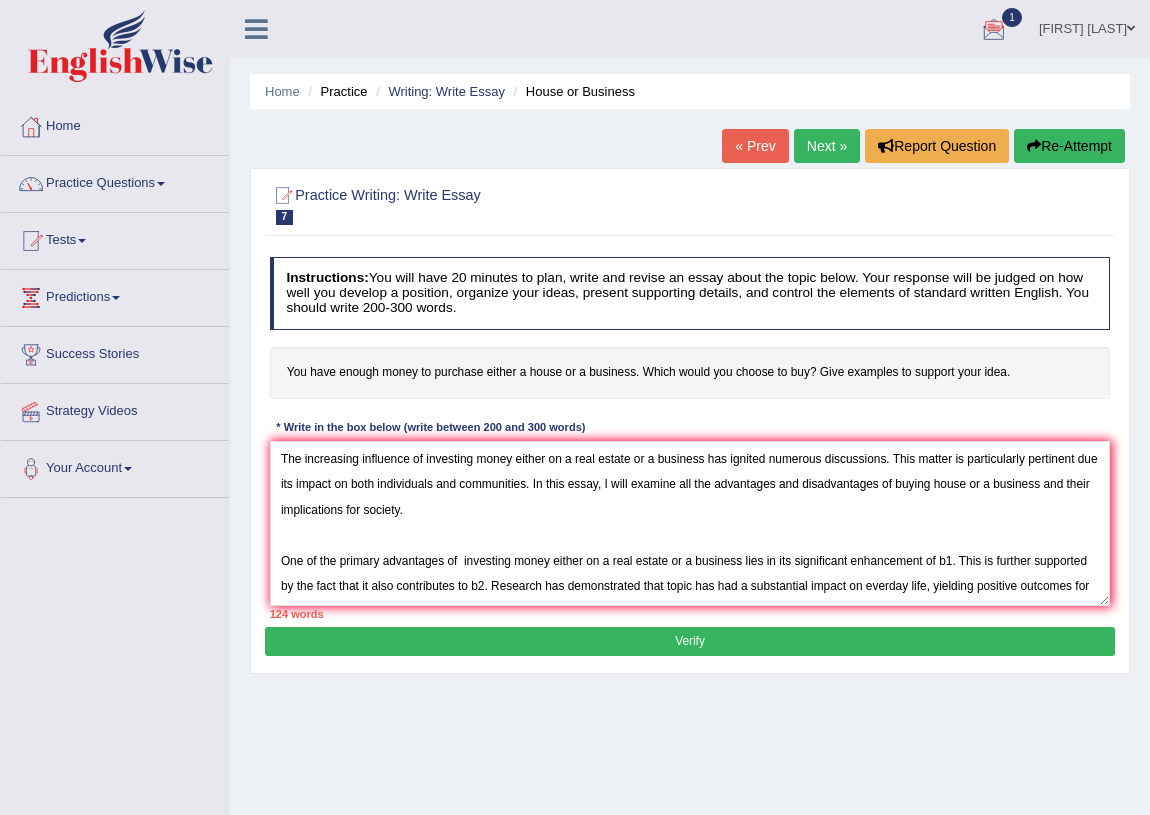 scroll, scrollTop: 89, scrollLeft: 0, axis: vertical 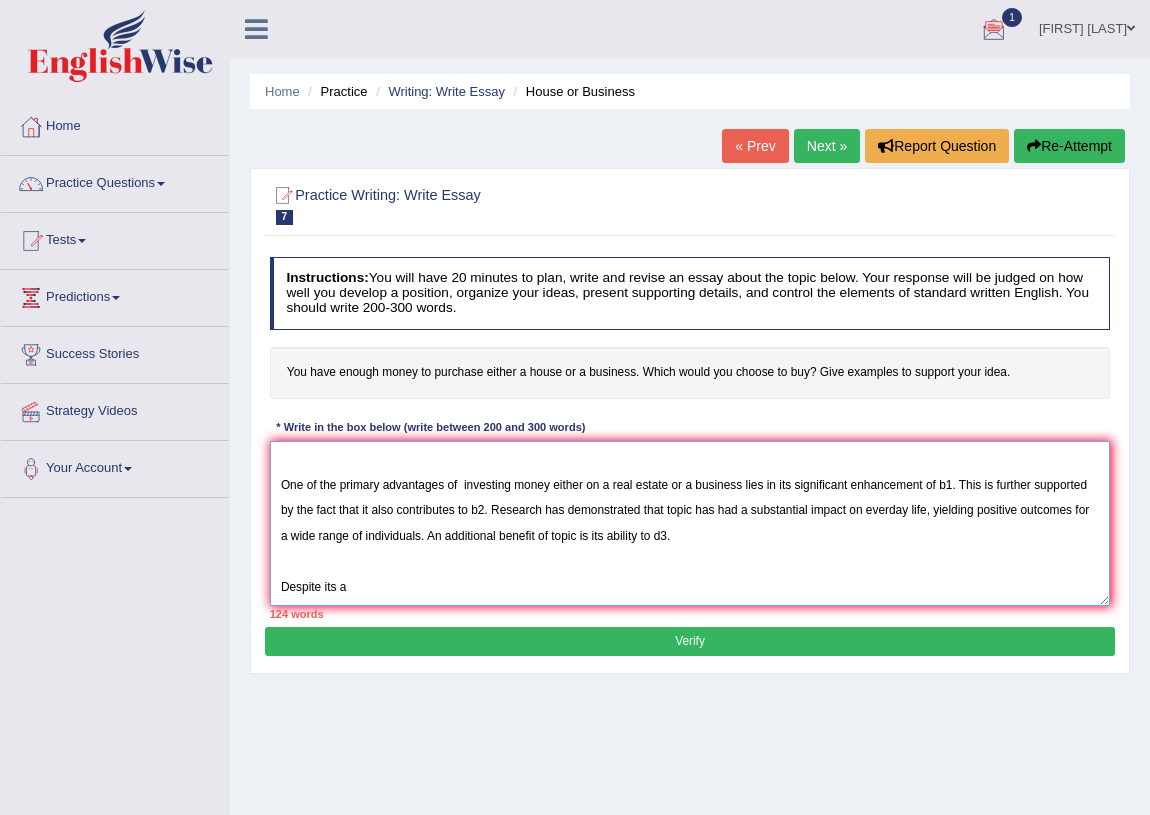 drag, startPoint x: 676, startPoint y: 477, endPoint x: 742, endPoint y: 487, distance: 66.75328 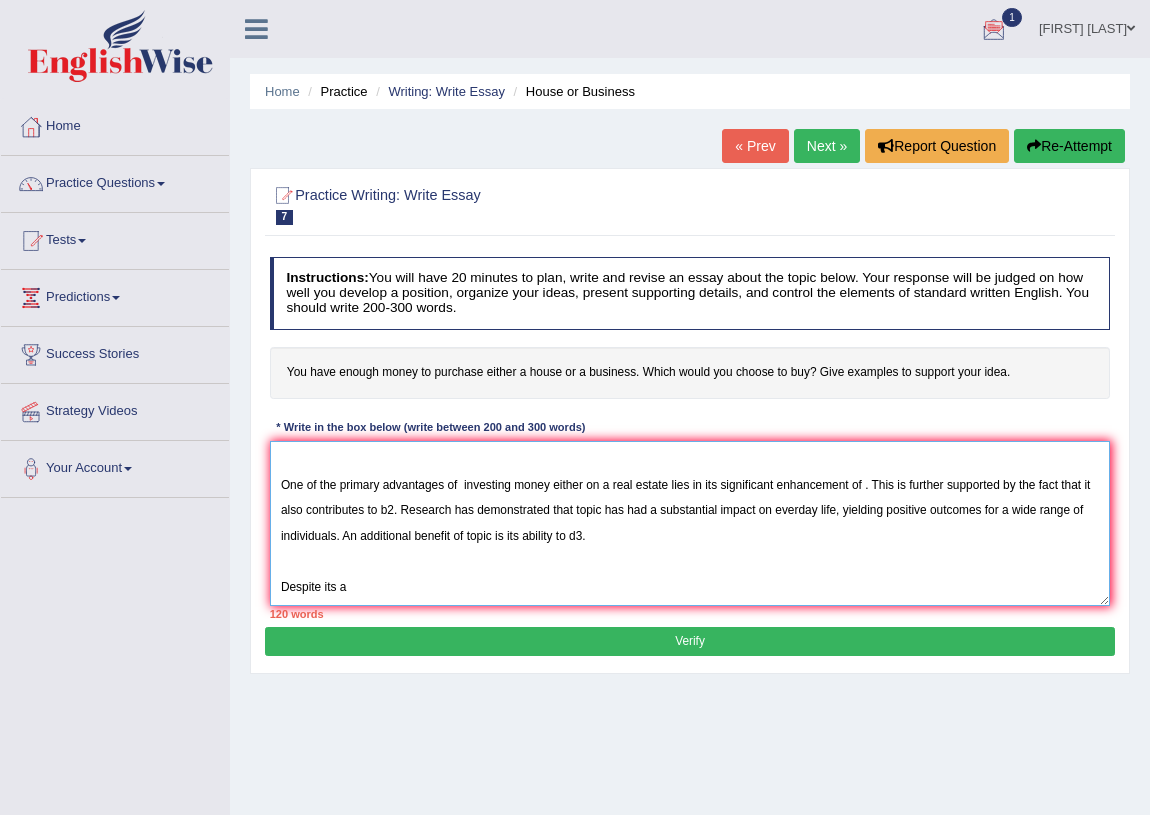 drag, startPoint x: 580, startPoint y: 483, endPoint x: 568, endPoint y: 470, distance: 17.691807 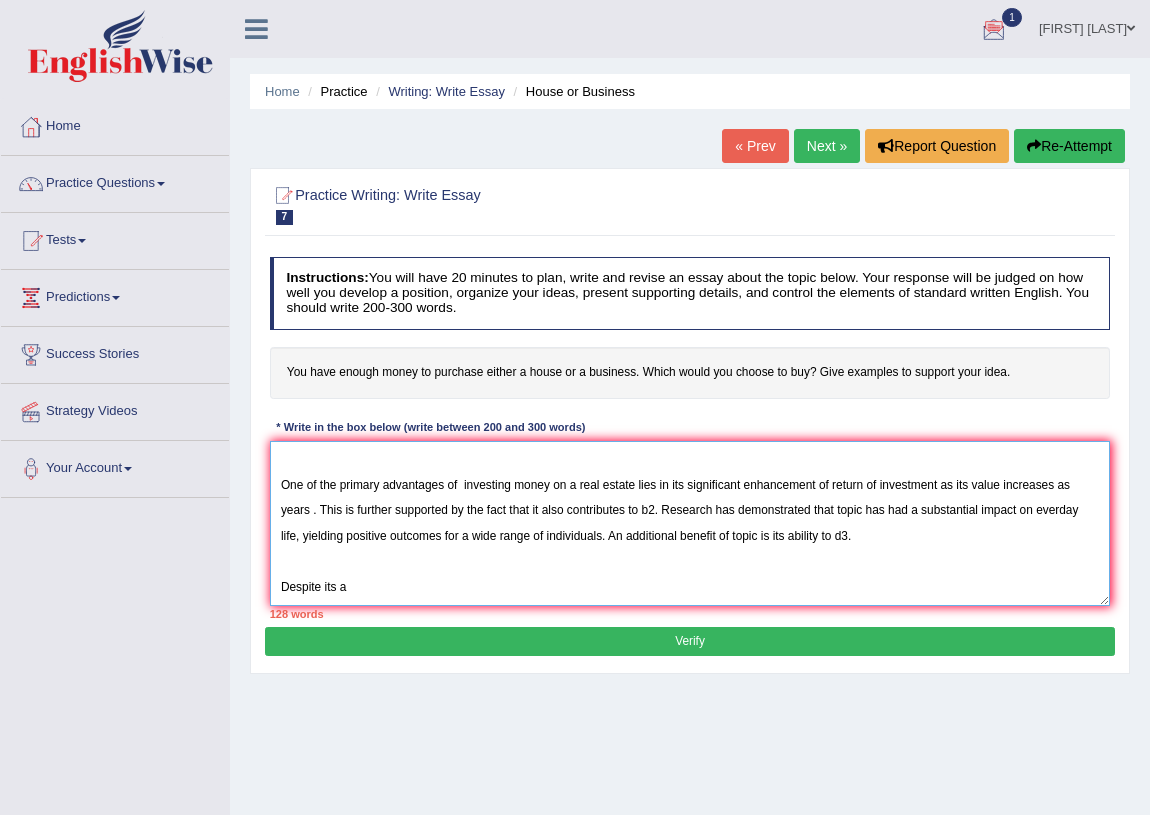 click on "The increasing influence of investing money either on a real estate or a business has ignited numerous discussions. This matter is particularly pertinent due its impact on both individuals and communities. In this essay, I will examine all the advantages and disadvantages of buying house or a business and their implications for society.
One of the primary advantages of  investing money on a real estate lies in its significant enhancement of return of investment as its value increases as years . This is further supported by the fact that it also contributes to b2. Research has demonstrated that topic has had a substantial impact on everday life, yielding positive outcomes for a wide range of individuals. An additional benefit of topic is its ability to d3.
Despite its a" at bounding box center [690, 523] 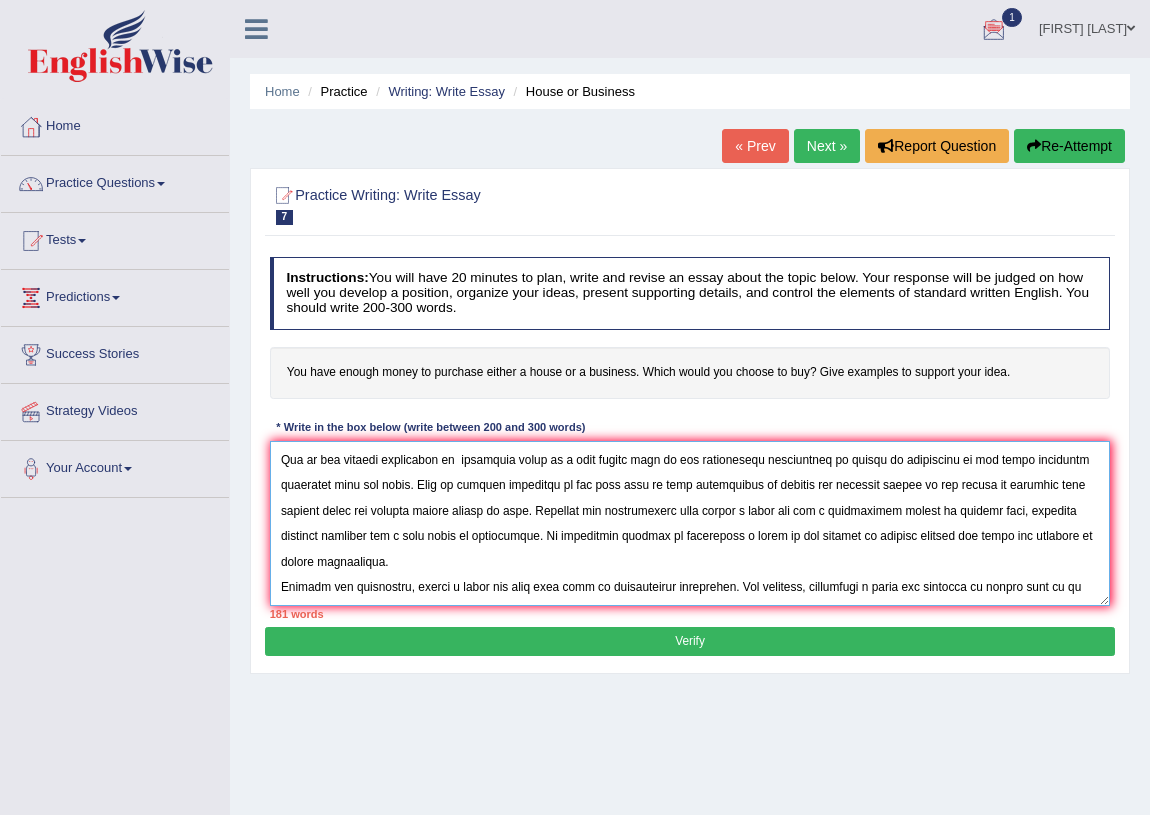scroll, scrollTop: 149, scrollLeft: 0, axis: vertical 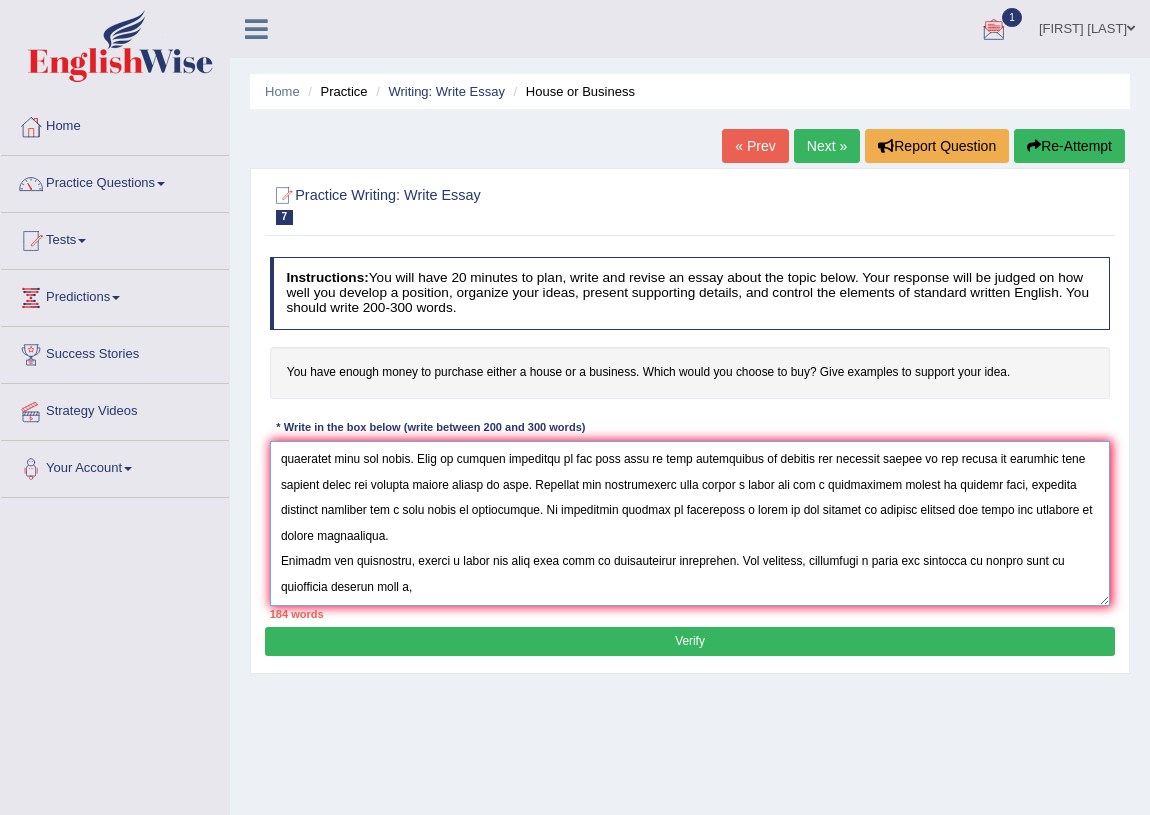 drag, startPoint x: 425, startPoint y: 576, endPoint x: 281, endPoint y: 604, distance: 146.69696 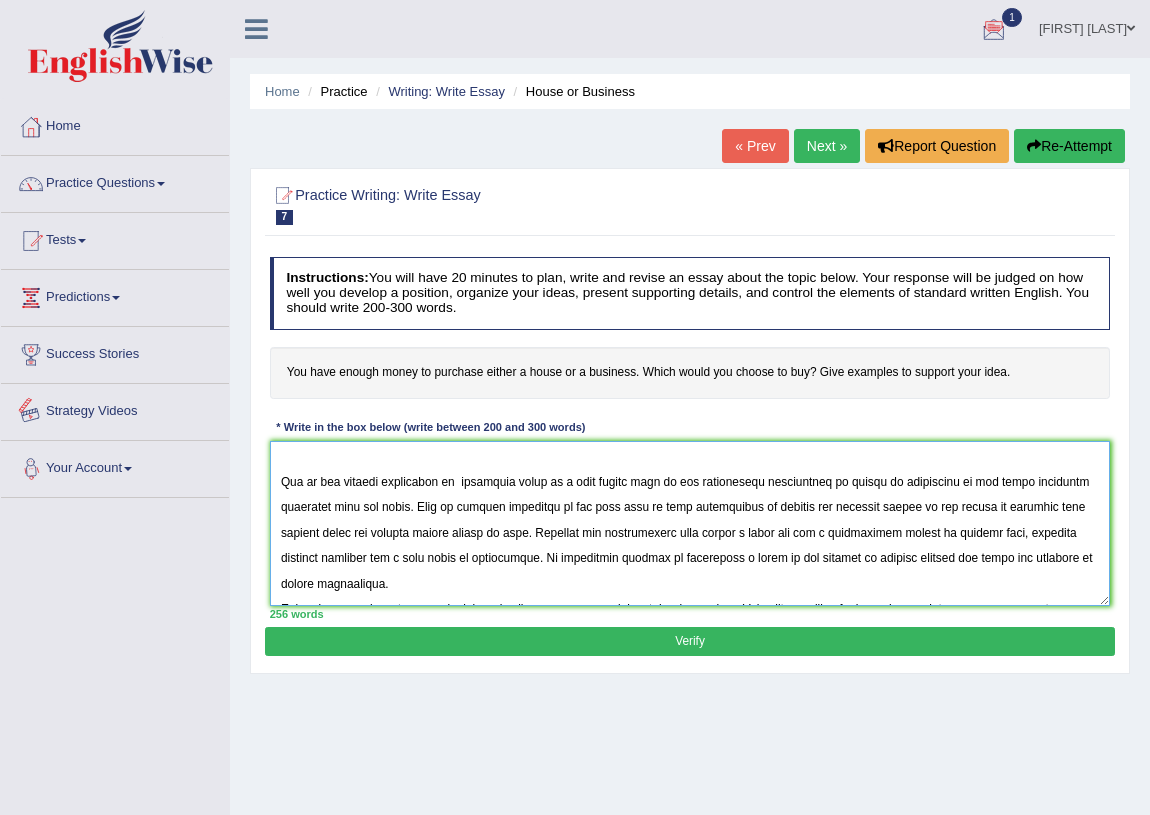 scroll, scrollTop: 0, scrollLeft: 0, axis: both 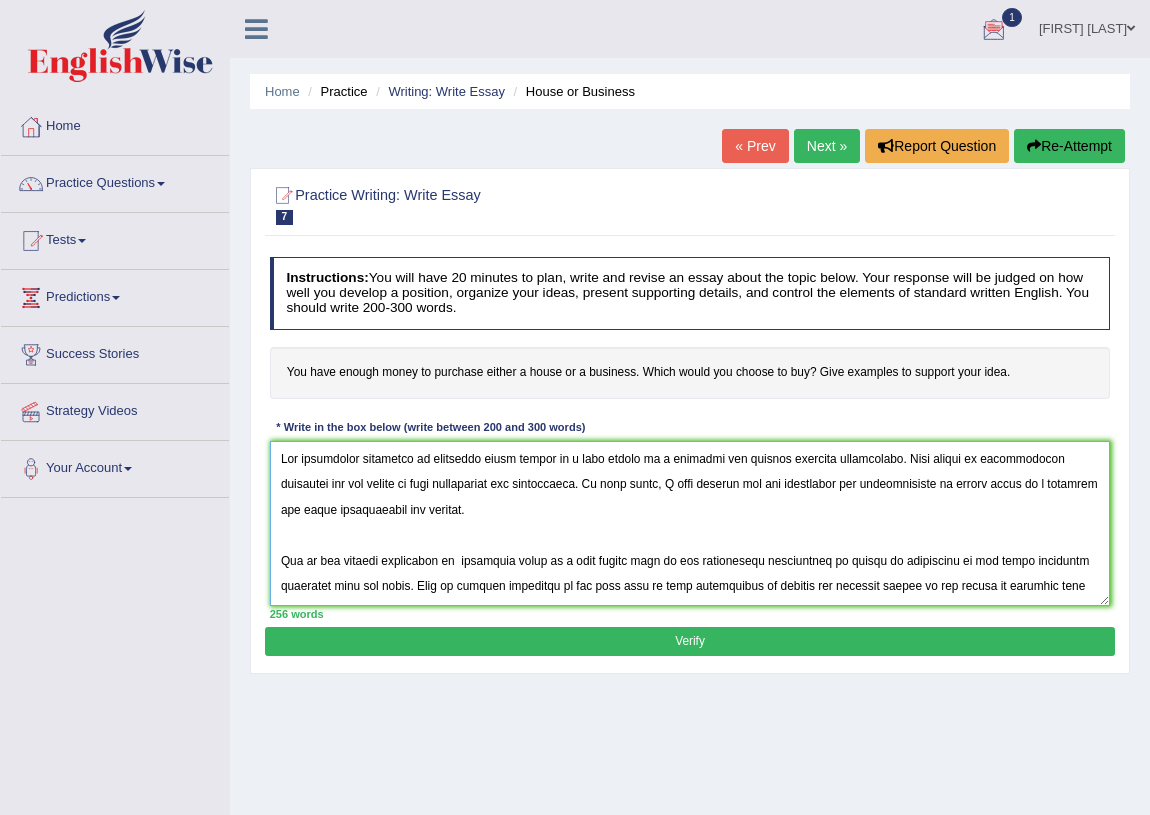 click at bounding box center (690, 523) 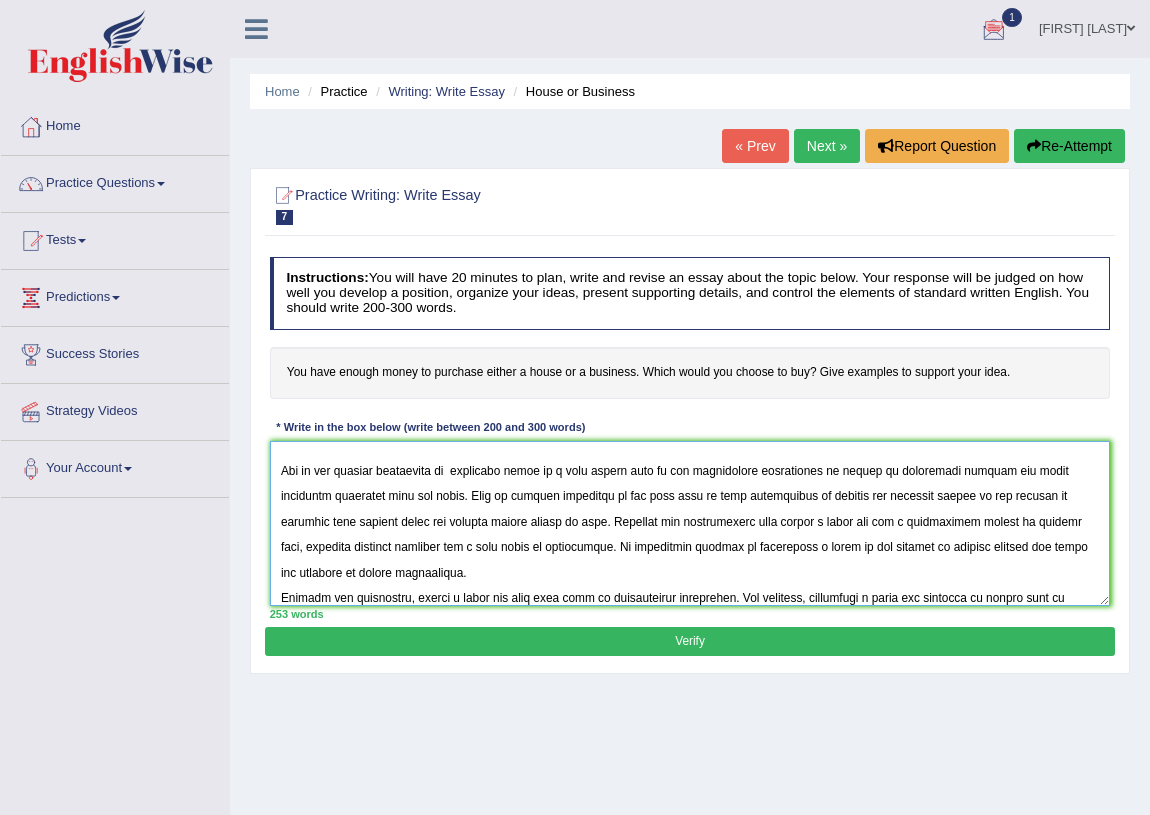 scroll, scrollTop: 136, scrollLeft: 0, axis: vertical 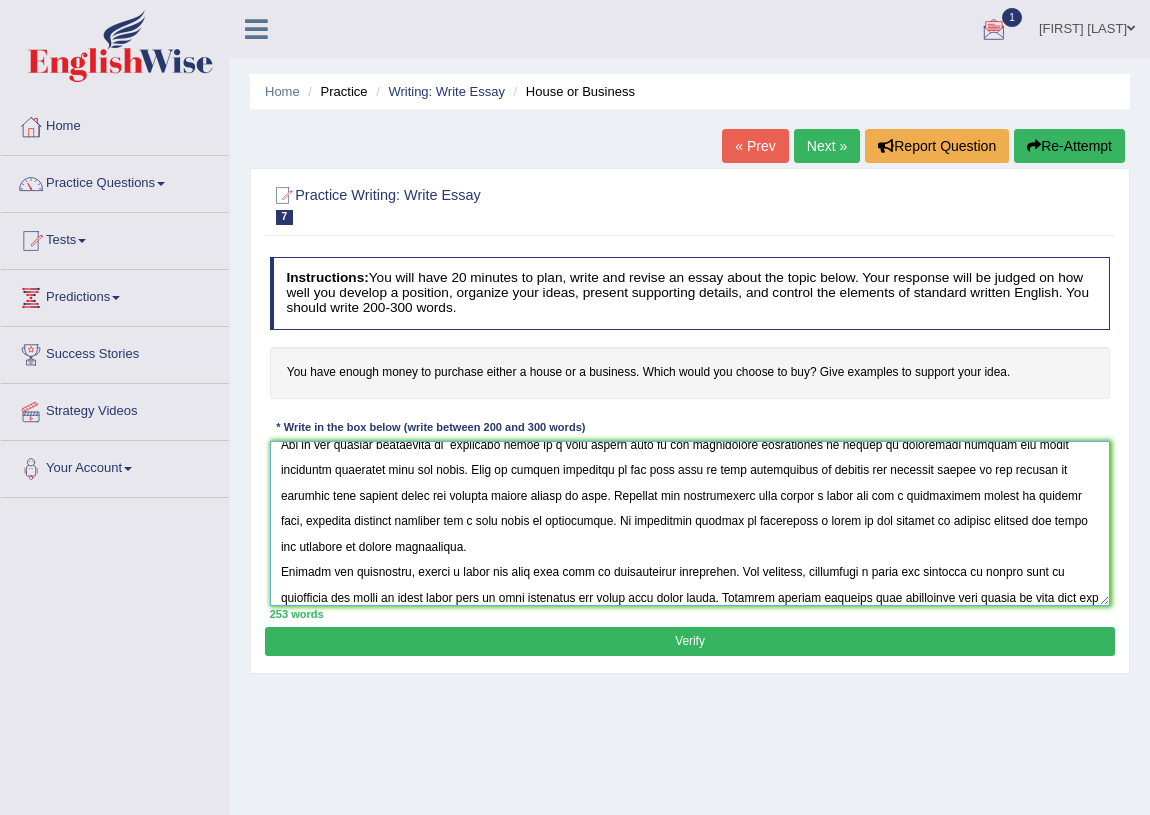 click at bounding box center (690, 523) 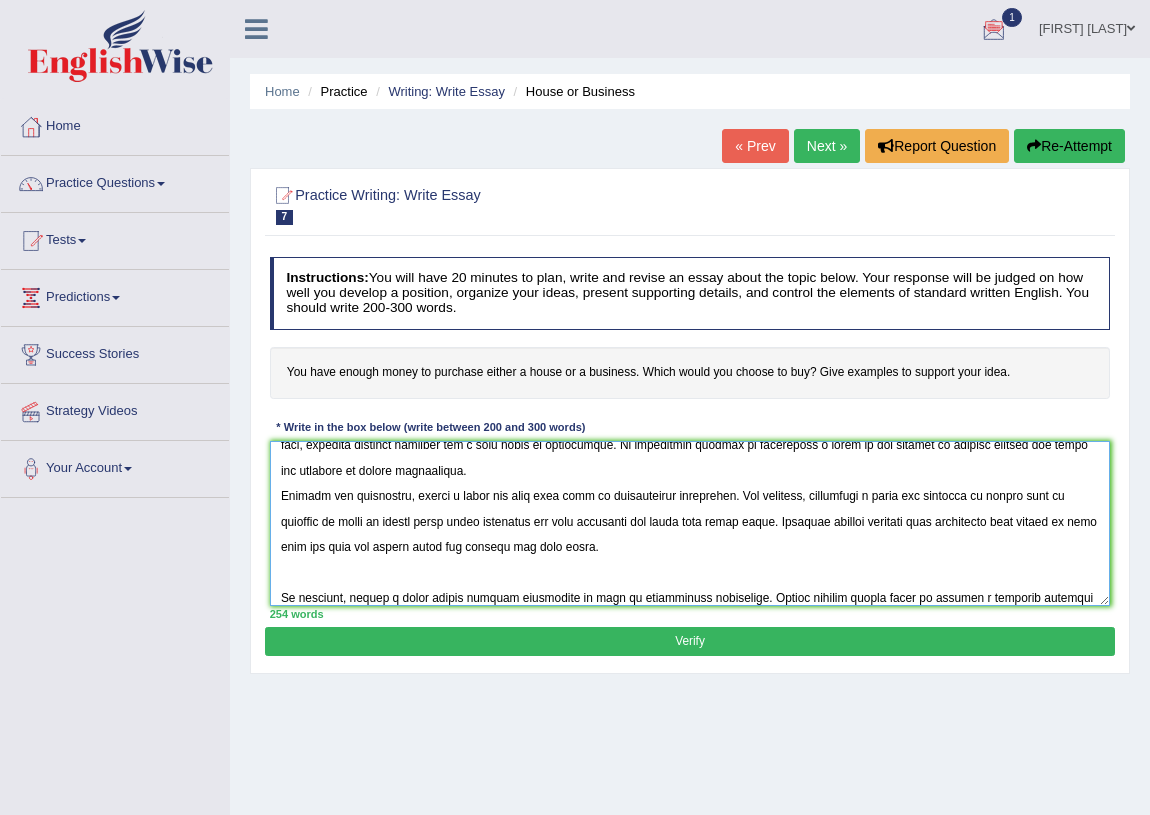 scroll, scrollTop: 256, scrollLeft: 0, axis: vertical 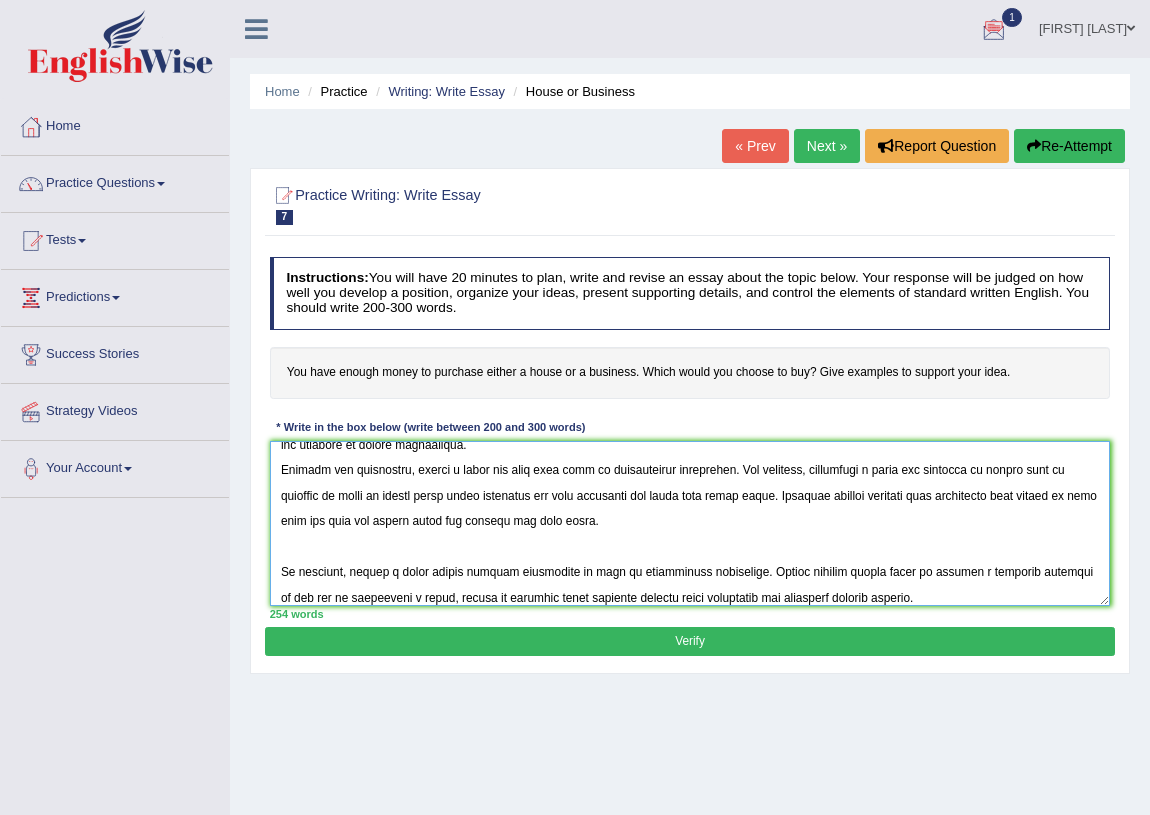 type on "The increasing influence of investing money either on a real estate or a business has ignited numerous discussions. This matter is particularly pertinent due its impact on both individuals and communities. In this essay, I will examine all the advantages and disadvantages of buying house and their implications for society.
One of the primary advantages of  investing money on a real estate lies in its significant enhancement of return of investment because its value increases gradually over the years. This is further supported by the fact that it also contributes to support the economic growth of the [COUNTRY] by creating more livable space and solving rental crisis as well. Research has demonstrated that buying a house has had a substantial impact on everday life, yielding positive outcomes for a wide range of individuals. An additional benefit of purchasing a house is its ability to provide shelter and space for children to growup comfortably.
Despite its advantages, buying a house can also give rise to c..." 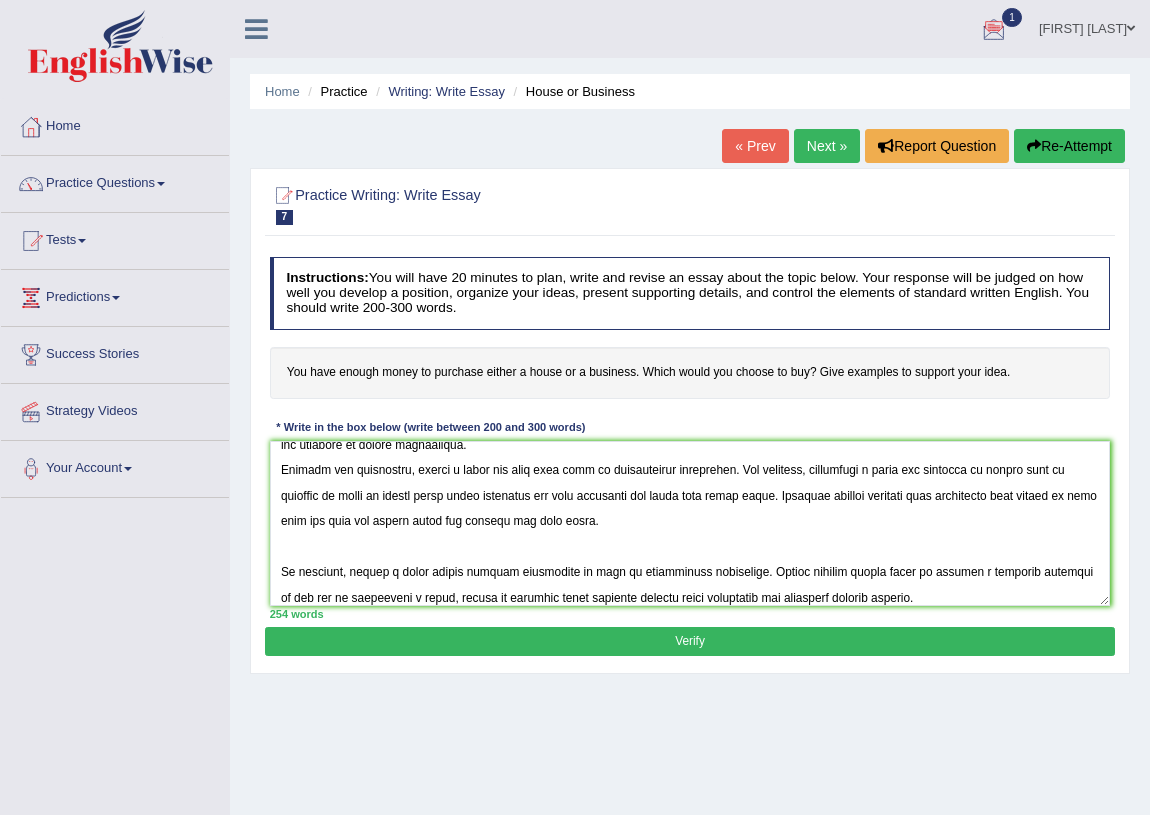 click on "Verify" at bounding box center (689, 641) 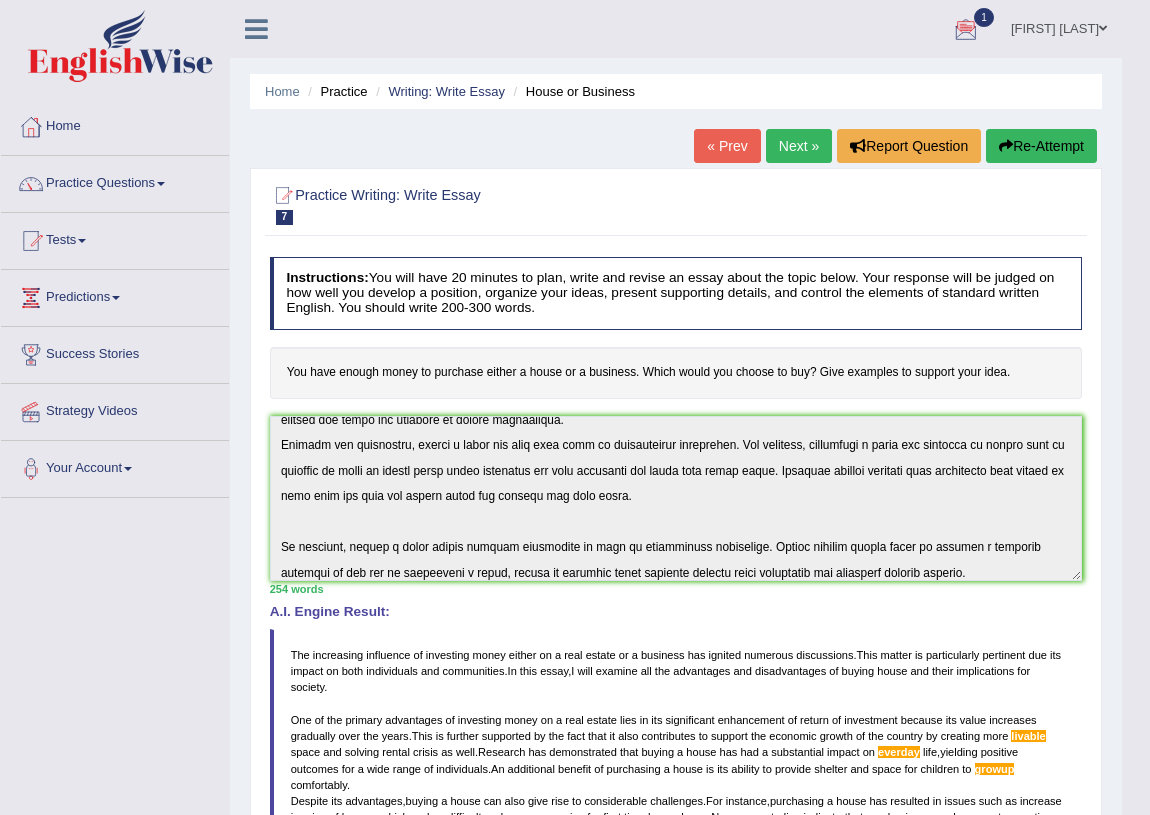 scroll, scrollTop: 423, scrollLeft: 0, axis: vertical 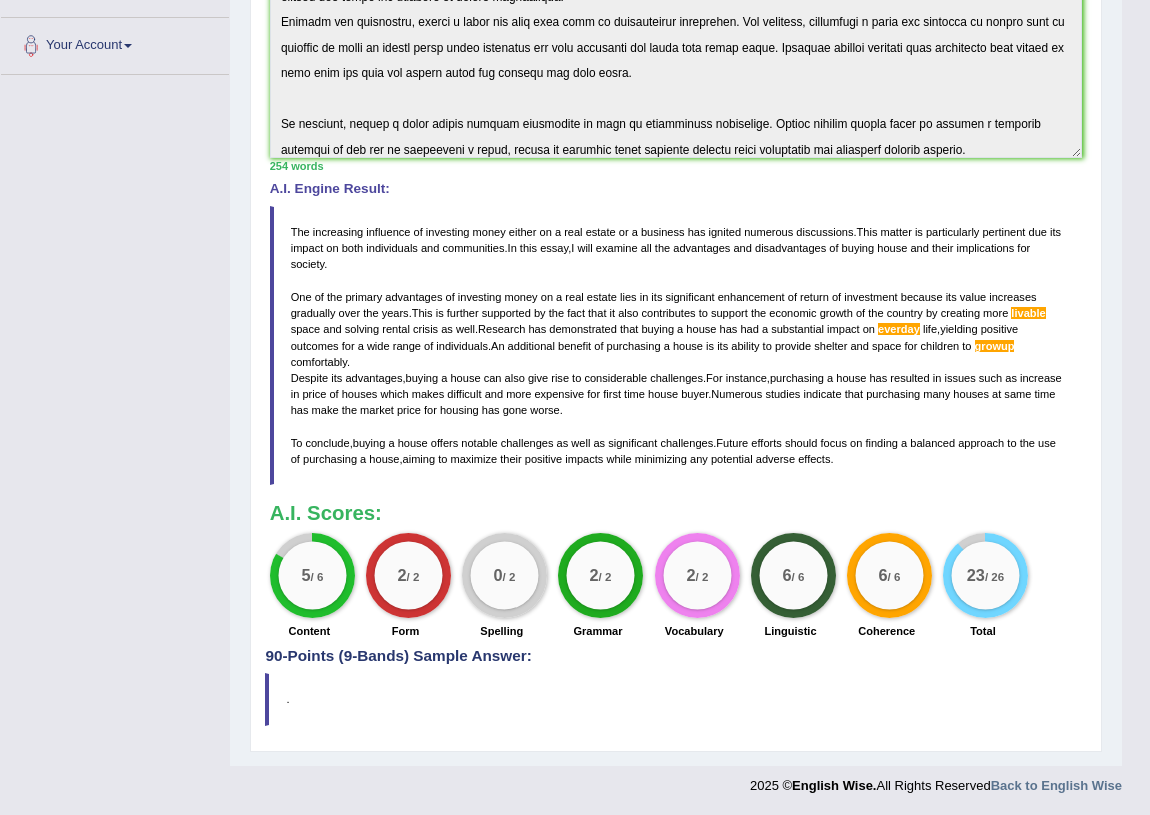 drag, startPoint x: 855, startPoint y: 454, endPoint x: 295, endPoint y: 360, distance: 567.8345 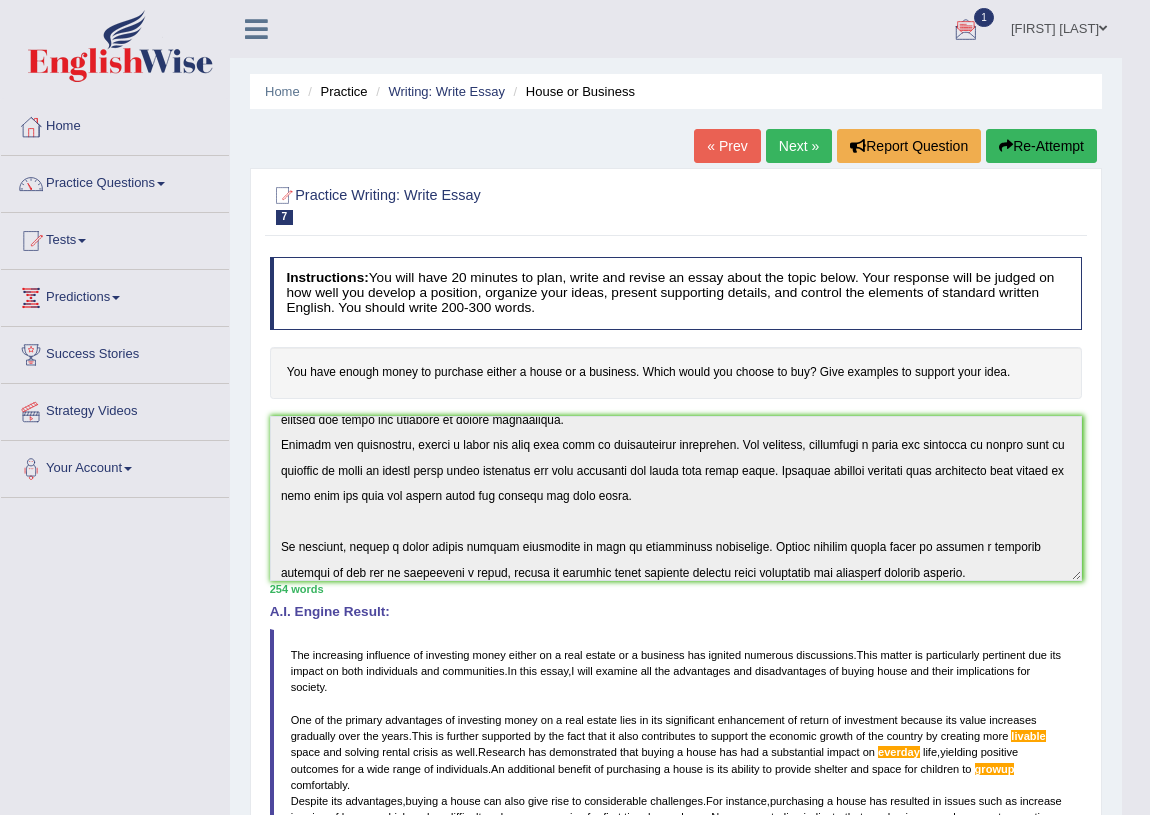 scroll, scrollTop: 423, scrollLeft: 0, axis: vertical 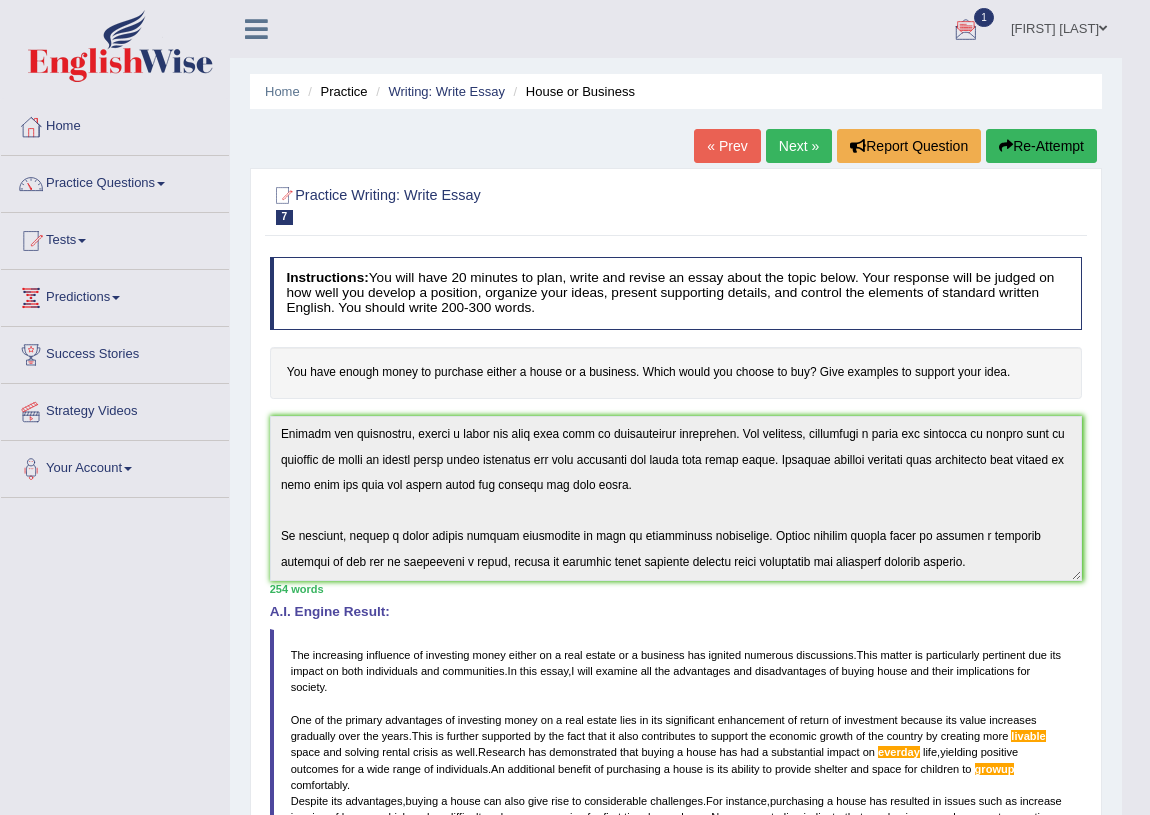 click on "Toggle navigation
Home
Practice Questions   Speaking Practice Read Aloud
Repeat Sentence
Describe Image
Re-tell Lecture
Answer Short Question
Summarize Group Discussion
Respond To A Situation
Writing Practice  Summarize Written Text
Write Essay
Reading Practice  Reading & Writing: Fill In The Blanks
Choose Multiple Answers
Re-order Paragraphs
Fill In The Blanks
Choose Single Answer
Listening Practice  Summarize Spoken Text
Highlight Incorrect Words
Highlight Correct Summary
Select Missing Word
Choose Single Answer
Choose Multiple Answers
Fill In The Blanks
Write From Dictation
Pronunciation
Tests
Take Mock Test" at bounding box center [575, 407] 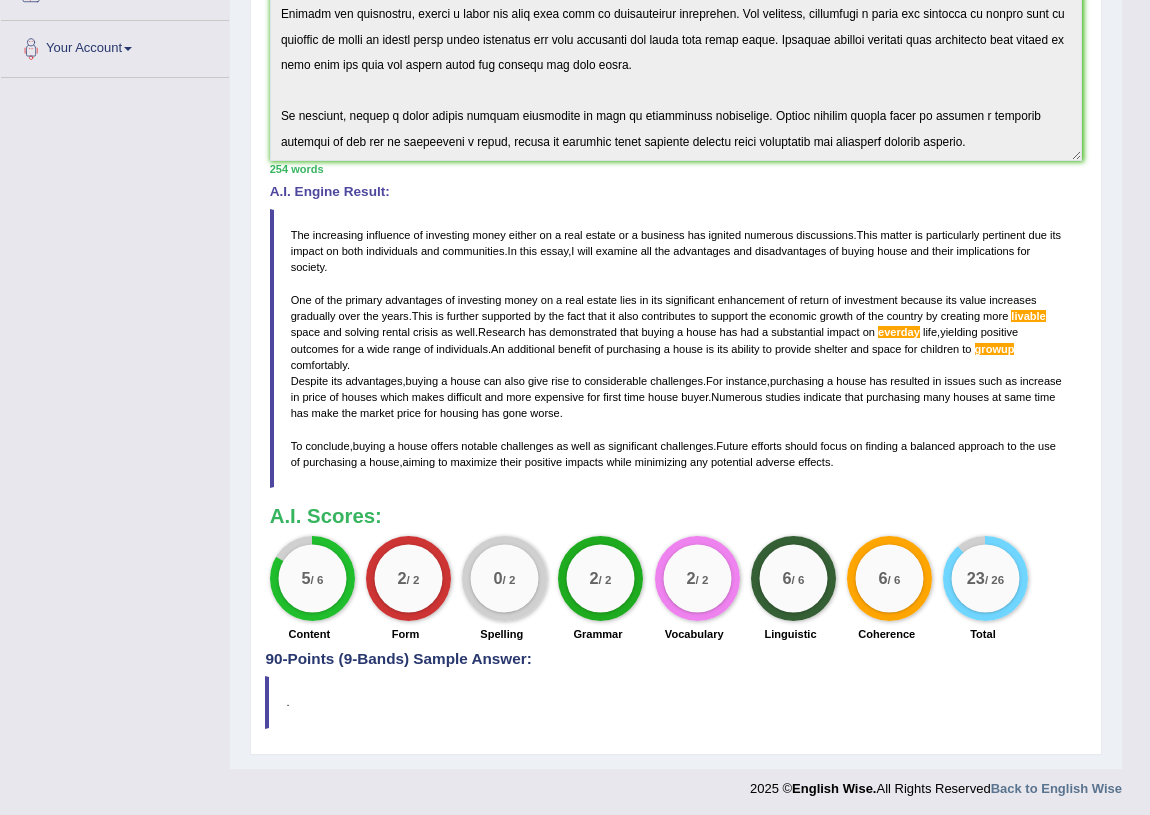 scroll, scrollTop: 423, scrollLeft: 0, axis: vertical 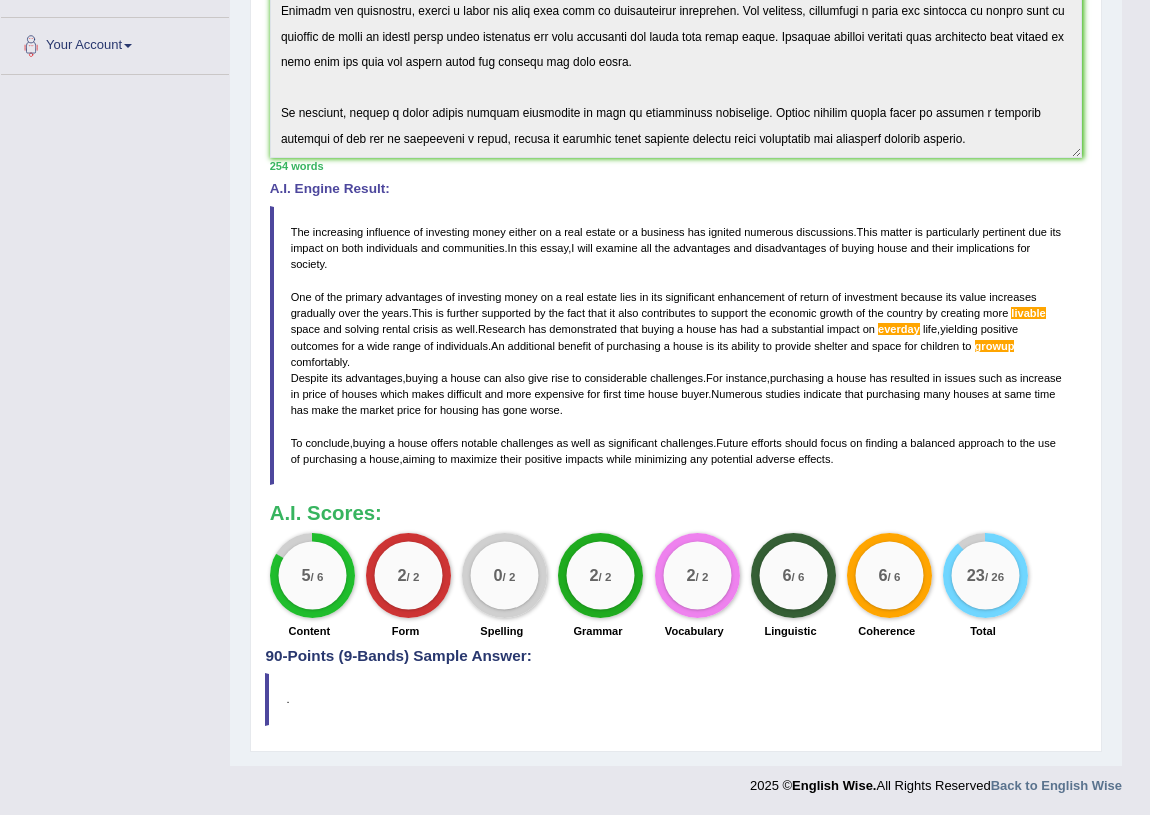 click on "The   increasing   influence   of   investing   money   either   on   a   real   estate   or   a   business   has   ignited   numerous   discussions .  This   matter   is   particularly   pertinent   due   its   impact   on   both   individuals   and   communities .  In   this   essay ,  I   will   examine   all   the   advantages   and   disadvantages   of   buying   house   and   their   implications   for   society .  One   of   the   primary   advantages   of     investing   money   on   a   real   estate   lies   in   its   significant   enhancement   of   return   of   investment   because   its   value   increases   gradually   over   the   years .  This   is   further   supported   by   the   fact   that   it   also   contributes   to   support   the   economic   growth   of   the   country   by   creating   more   livable   space   and   solving   rental   crisis   as   well .  Research   has   demonstrated   that   buying   a   house   has   had   a   substantial   impact   on   everday   life ," at bounding box center [676, 346] 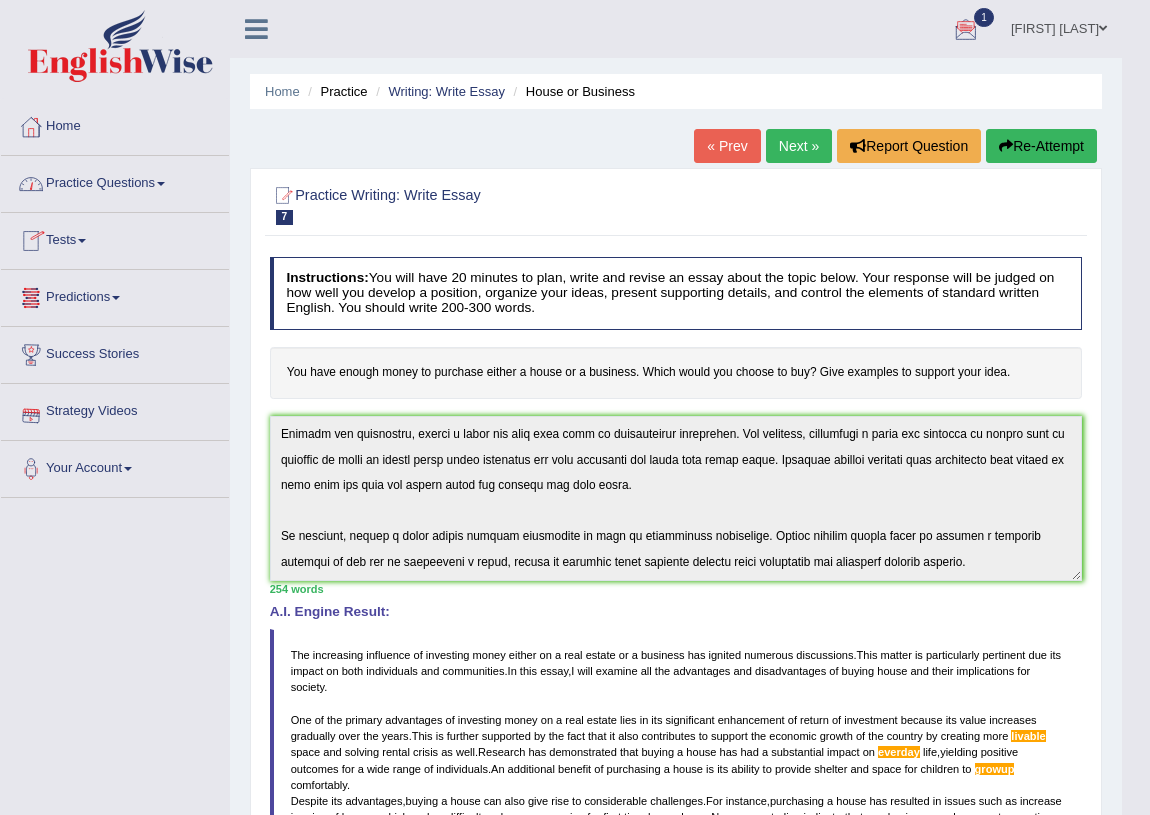 click on "Practice Questions" at bounding box center [115, 181] 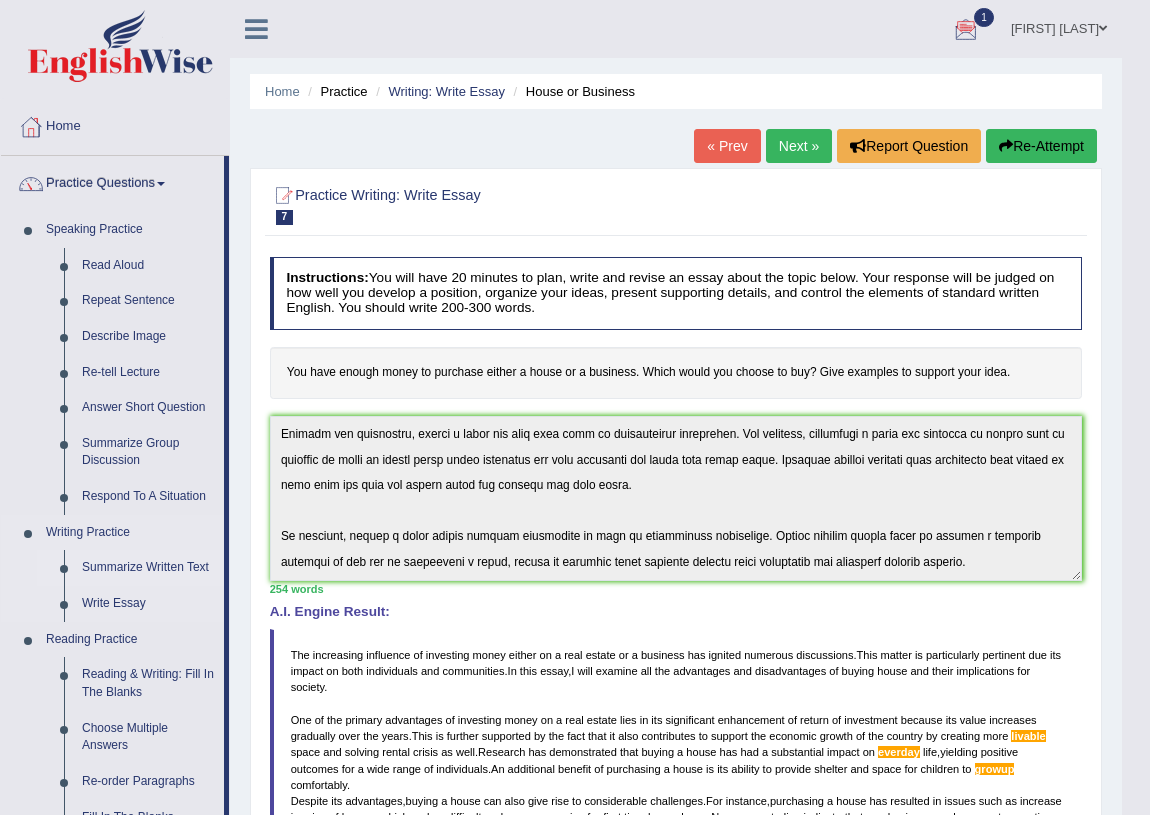 click on "Summarize Written Text" at bounding box center [148, 568] 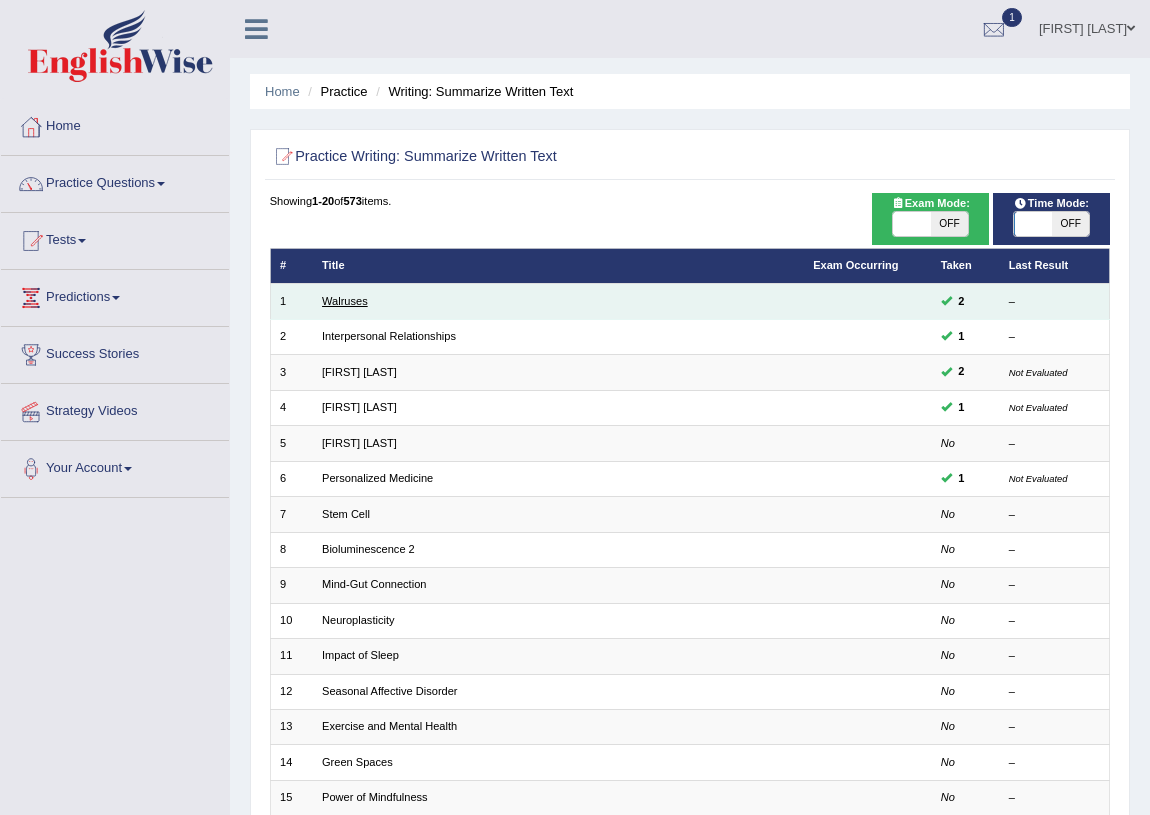 scroll, scrollTop: 0, scrollLeft: 0, axis: both 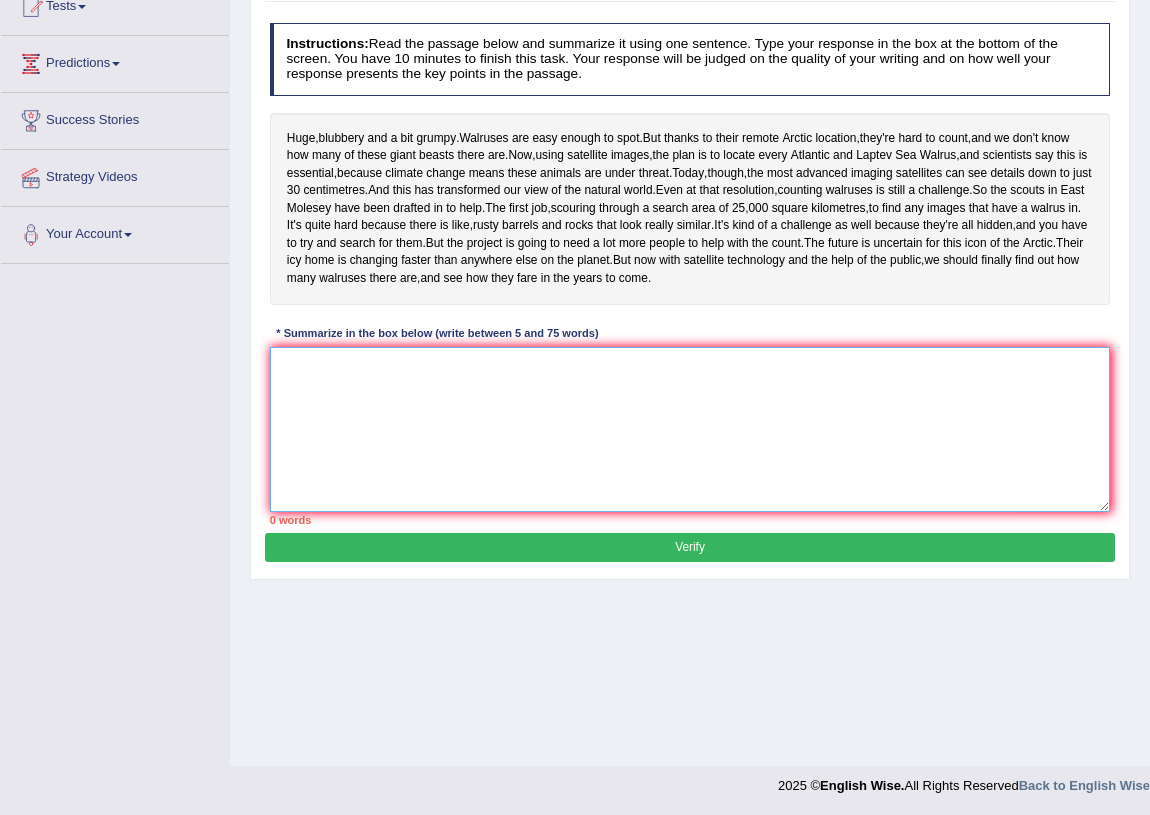 click at bounding box center (690, 429) 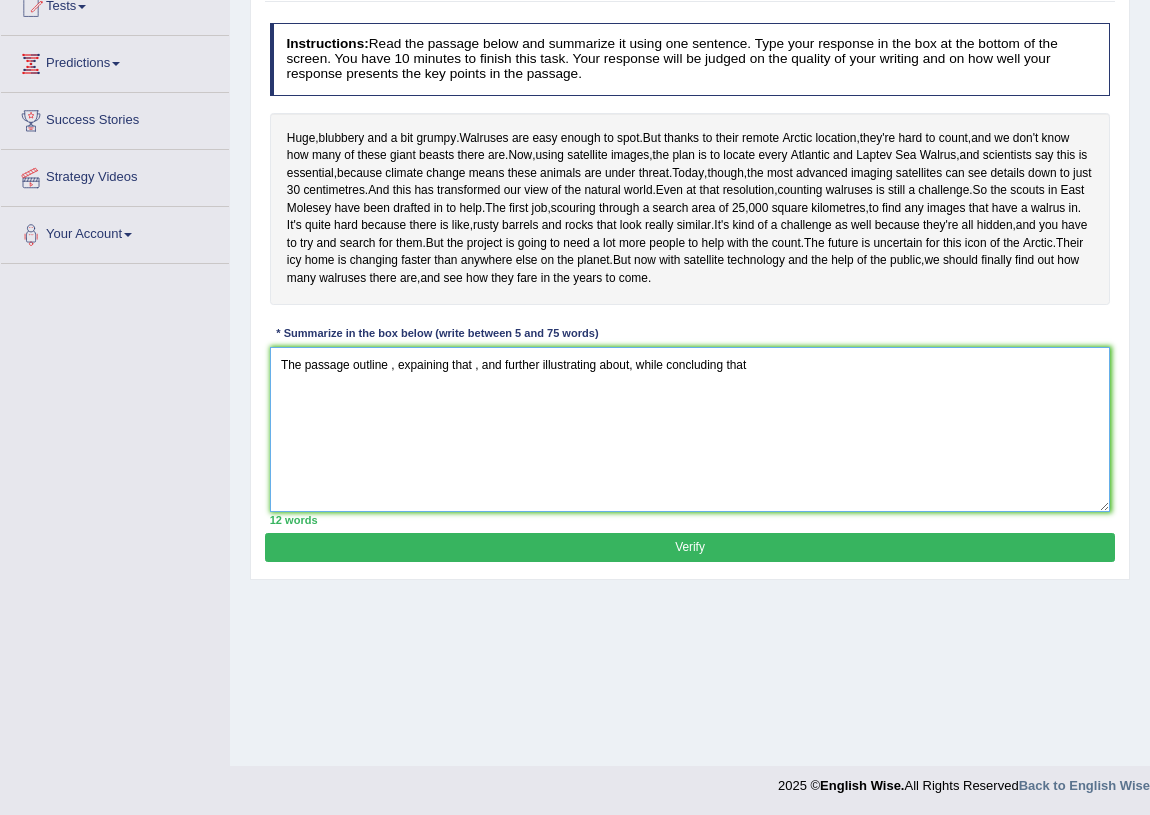 click on "The passage outline , expaining that , and further illustrating about, while concluding that" at bounding box center [690, 429] 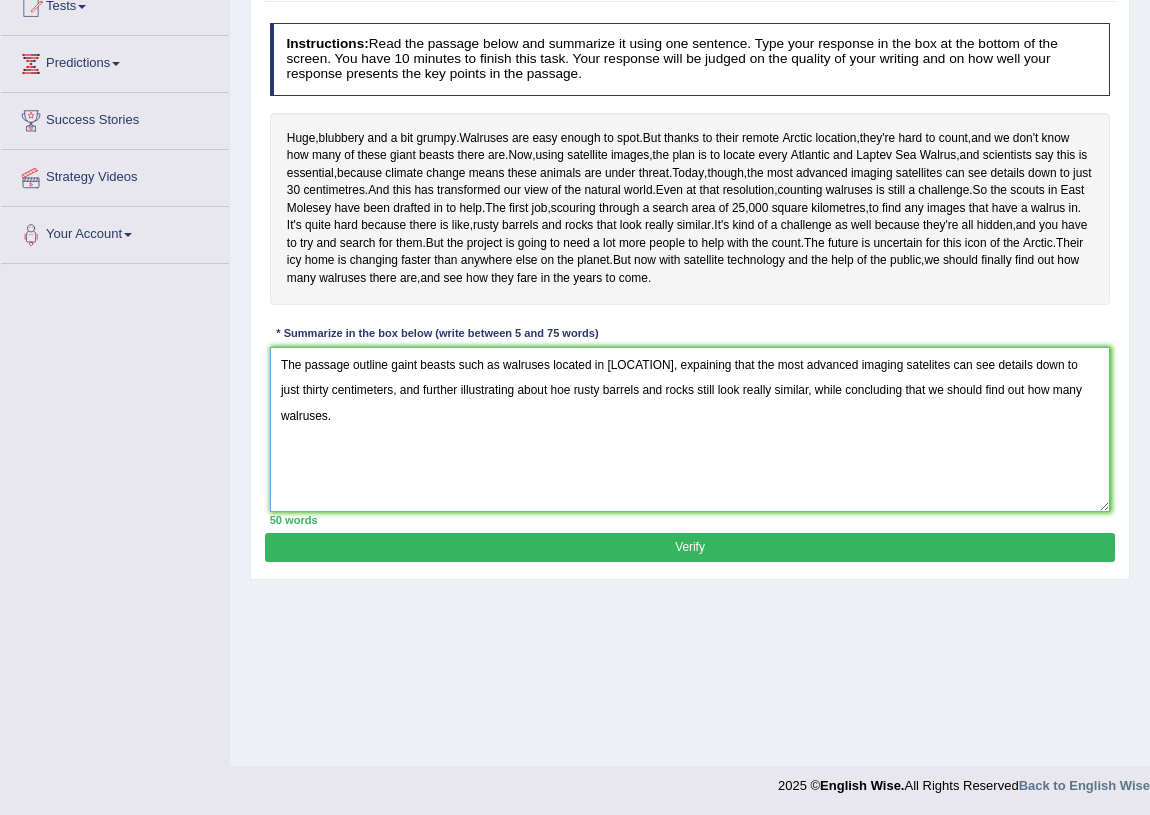 type on "The passage outline gaint beasts such as walruses located in [LOCATION], expaining that the most advanced imaging satelites can see details down to just thirty centimeters, and further illustrating about hoe rusty barrels and rocks still look really similar, while concluding that we should find out how many walruses." 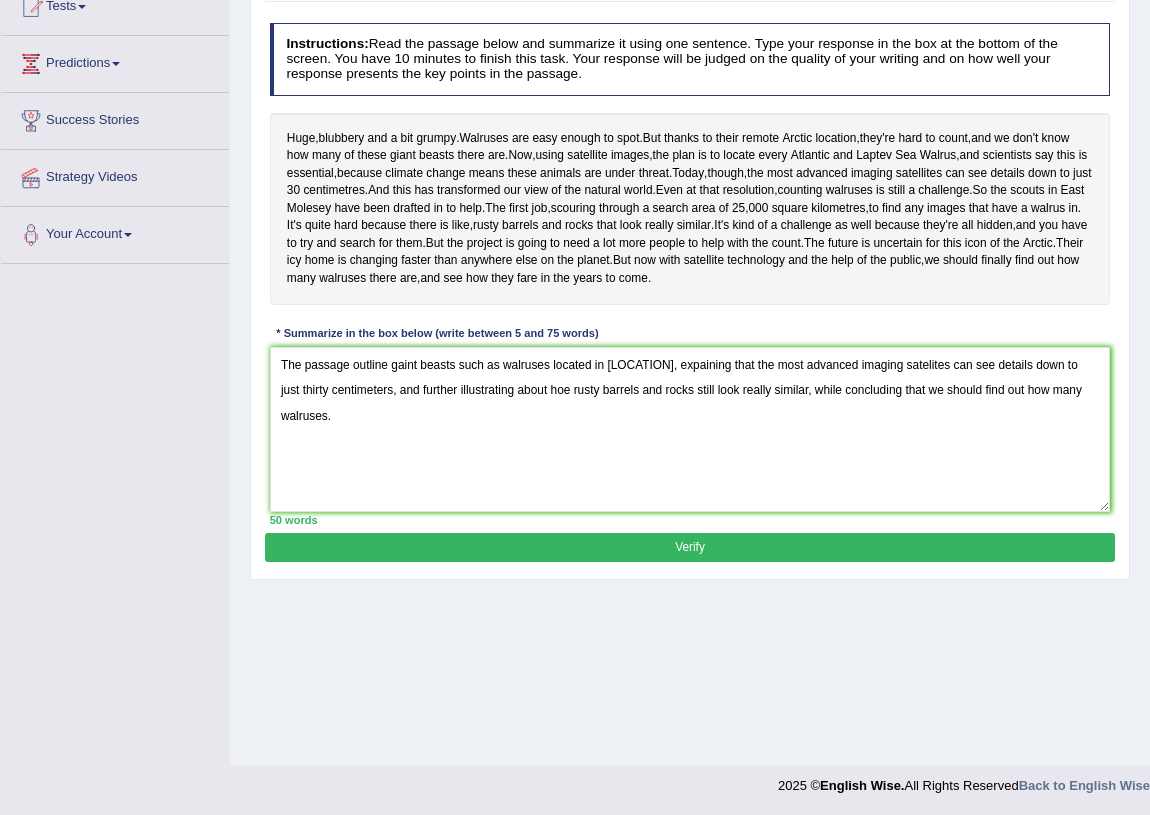 click on "Verify" at bounding box center [689, 547] 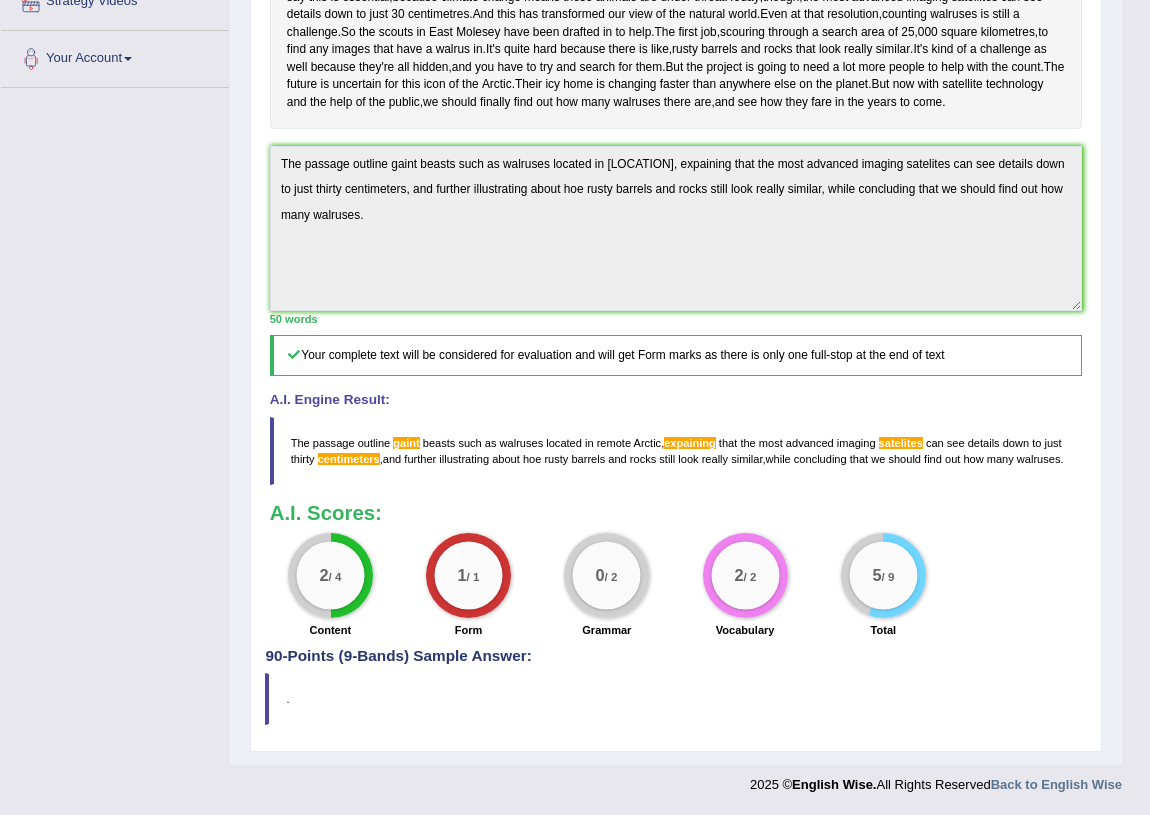 scroll, scrollTop: 513, scrollLeft: 0, axis: vertical 